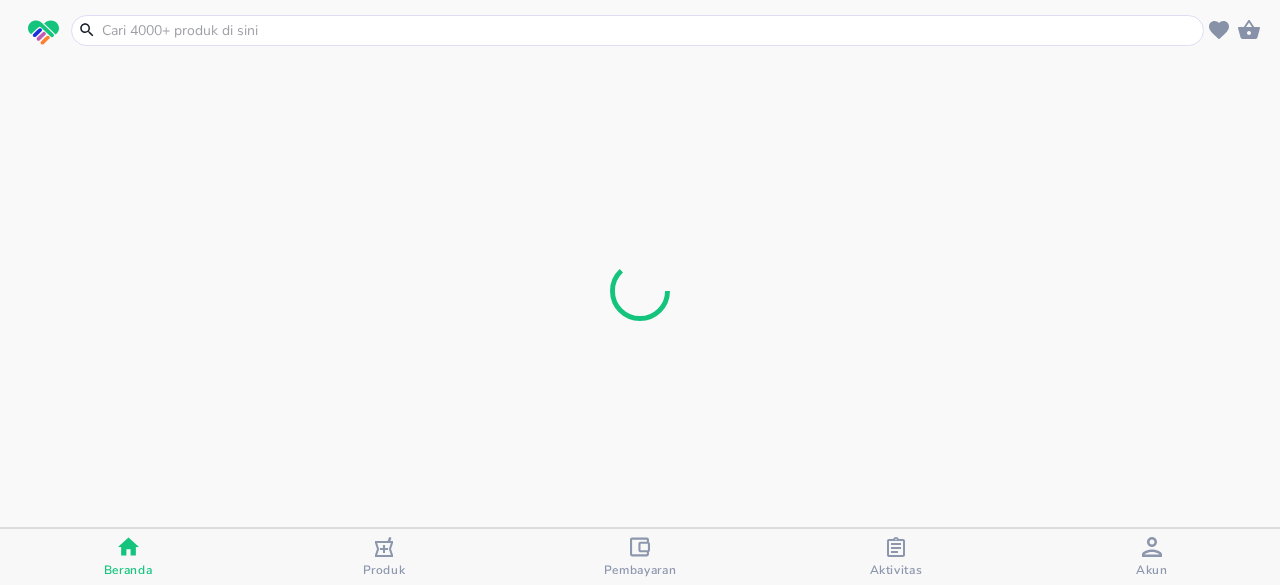 scroll, scrollTop: 0, scrollLeft: 0, axis: both 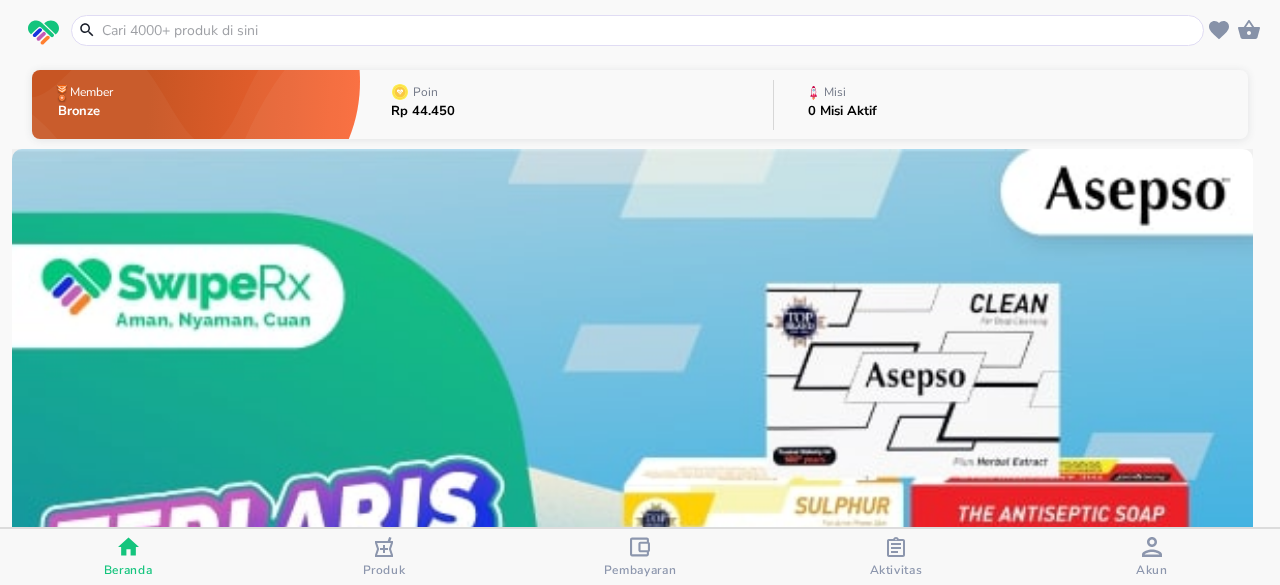 click at bounding box center [637, 30] 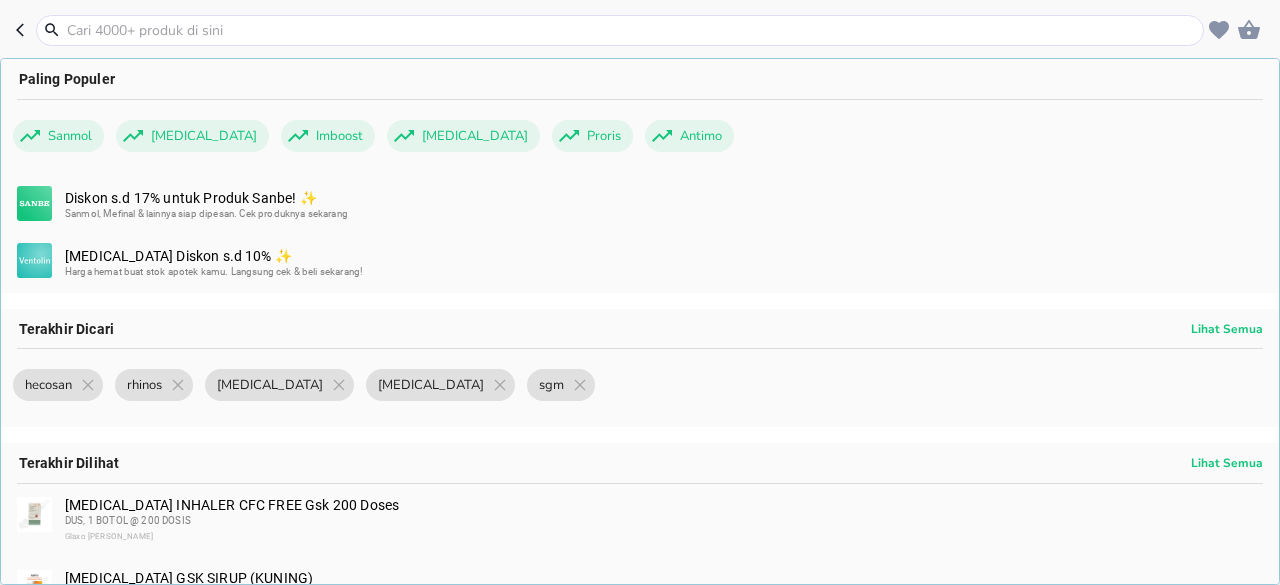 click at bounding box center (632, 30) 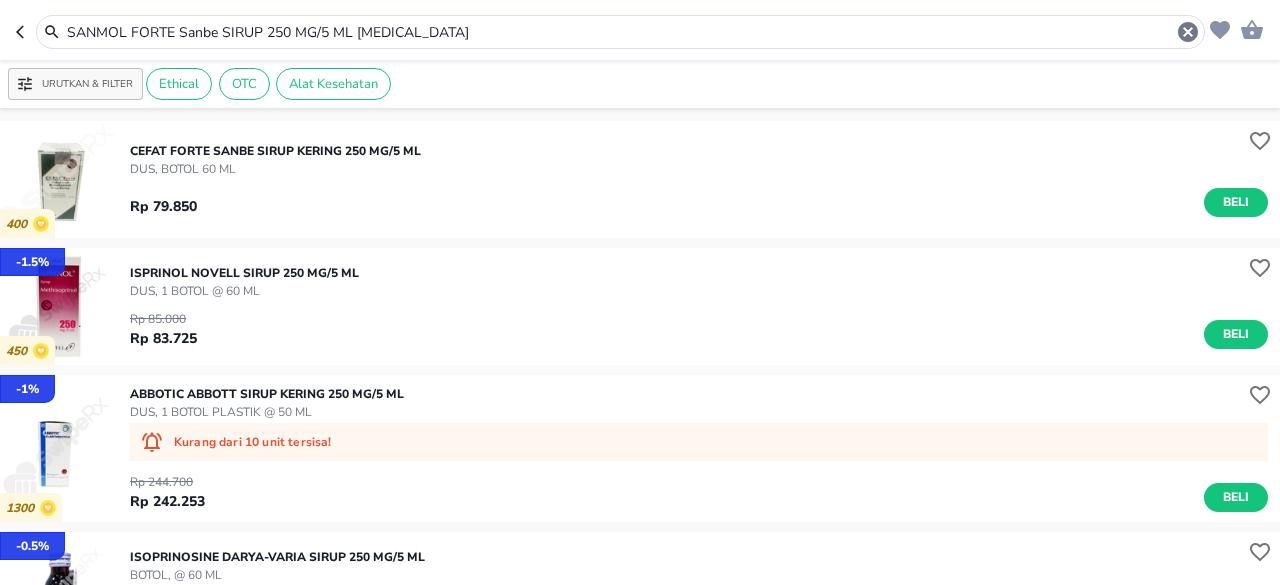 click on "SANMOL FORTE Sanbe SIRUP 250 MG/5 ML [MEDICAL_DATA]" at bounding box center [620, 32] 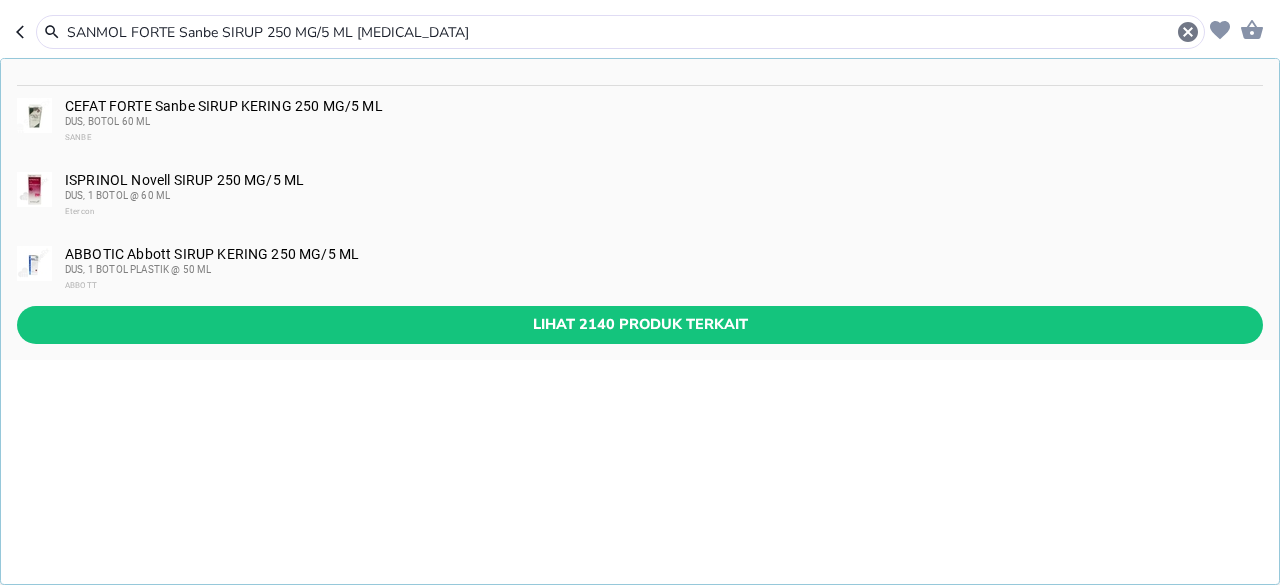 click on "SANMOL FORTE Sanbe SIRUP 250 MG/5 ML [MEDICAL_DATA]" at bounding box center (620, 32) 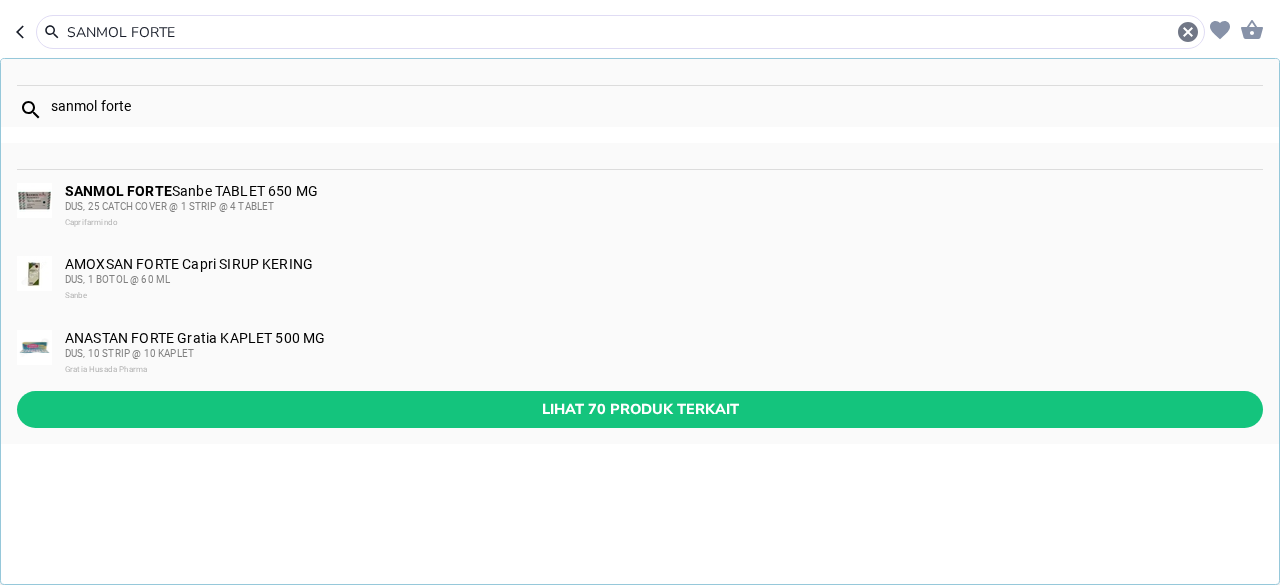 click on "SANMOL FORTE" at bounding box center [620, 32] 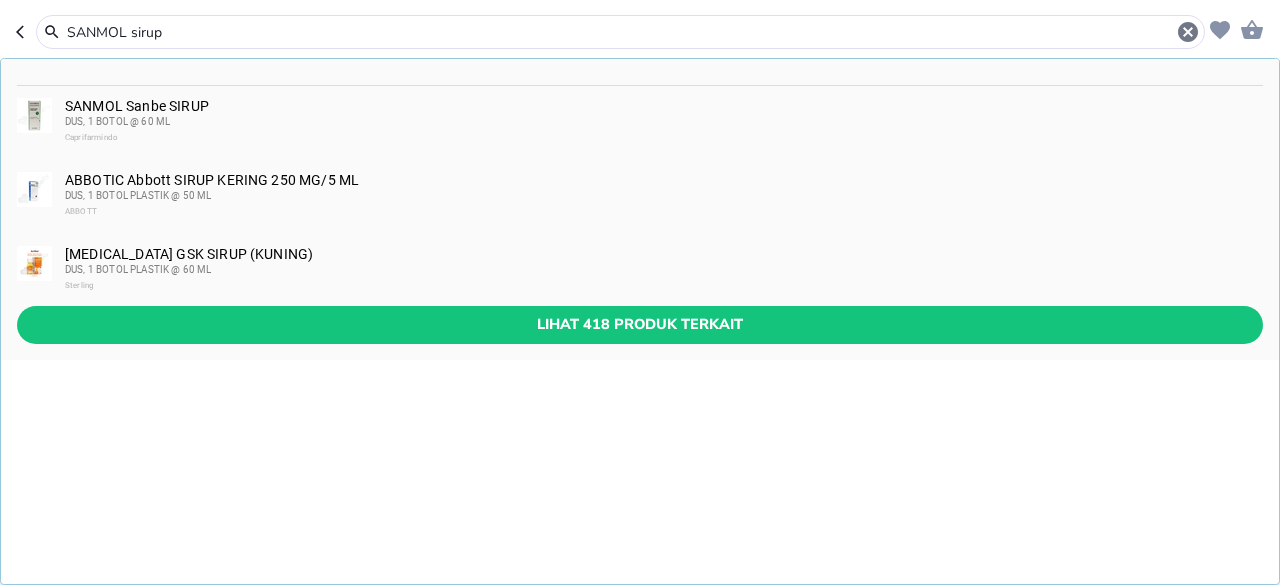 type on "SANMOL sirup" 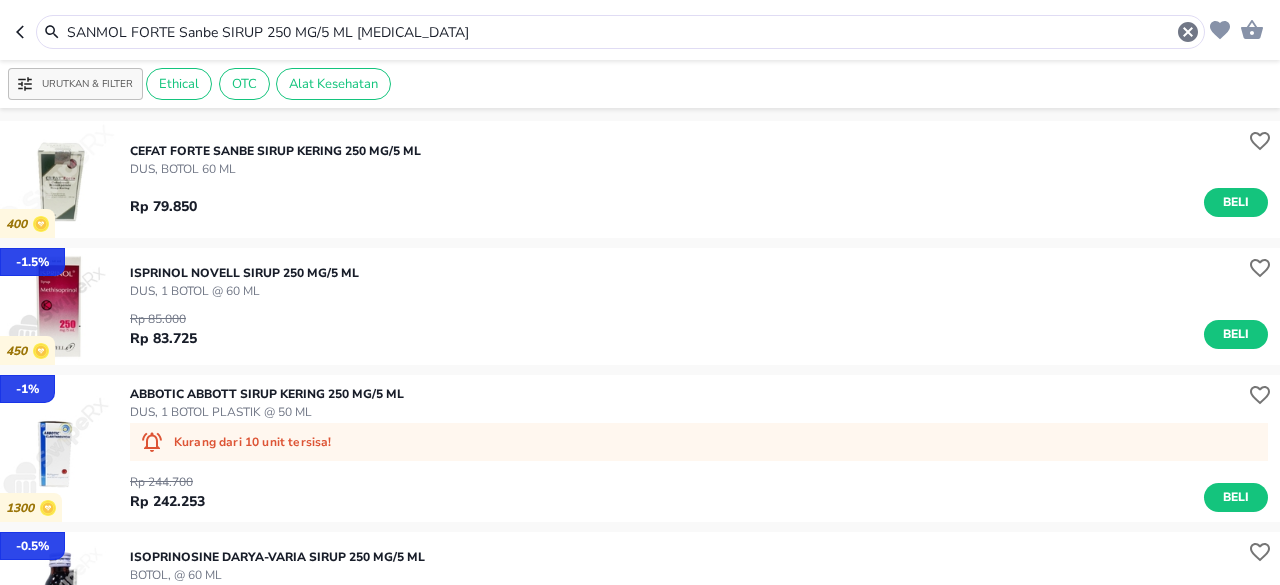 click on "SANMOL FORTE Sanbe SIRUP 250 MG/5 ML [MEDICAL_DATA]" at bounding box center [620, 32] 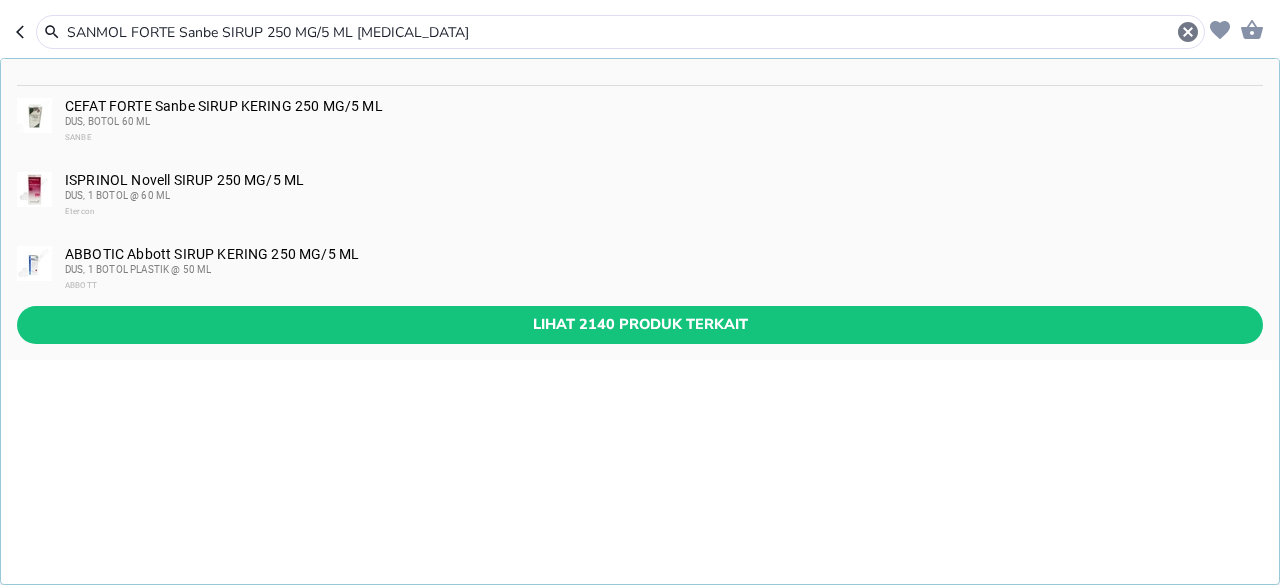 drag, startPoint x: 456, startPoint y: 25, endPoint x: 127, endPoint y: 25, distance: 329 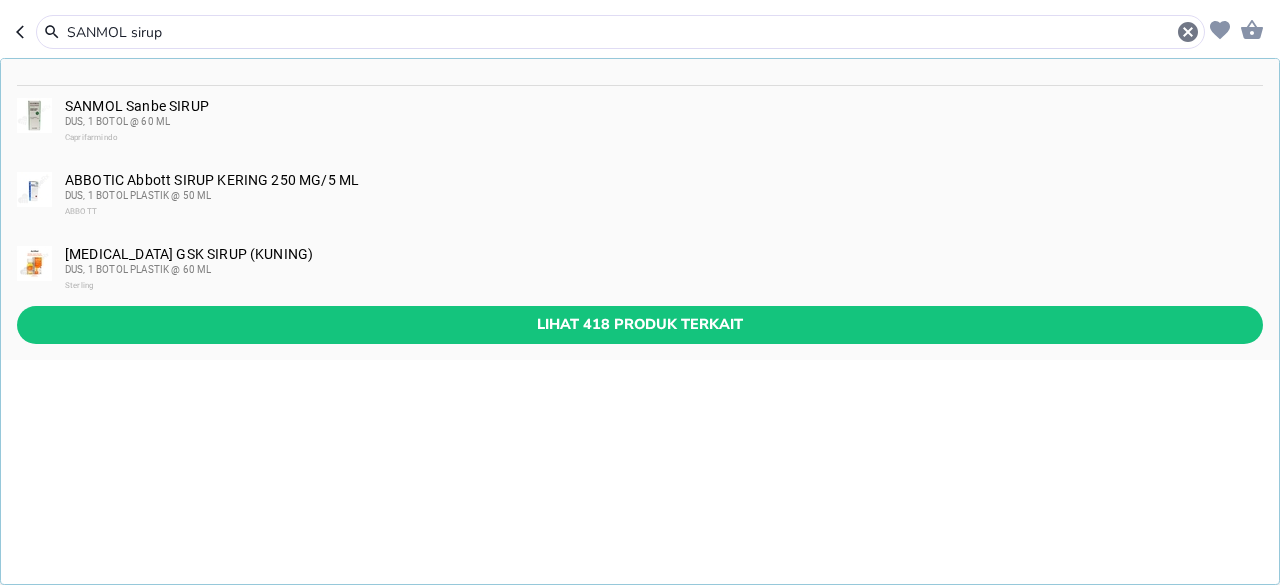 type on "SANMOL sirup" 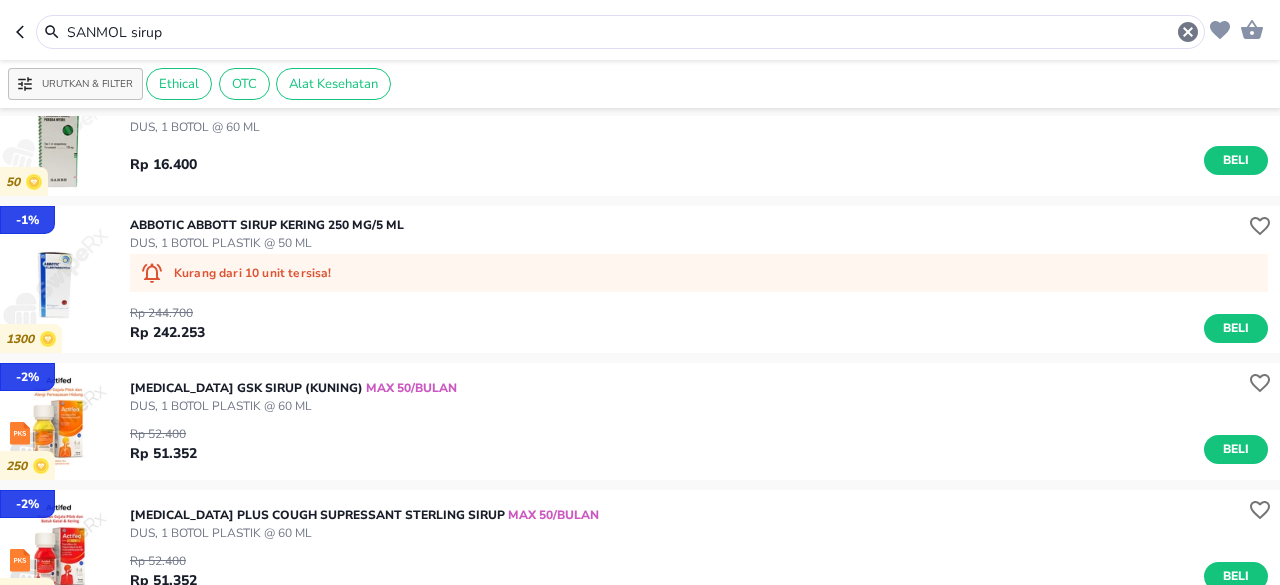 scroll, scrollTop: 0, scrollLeft: 0, axis: both 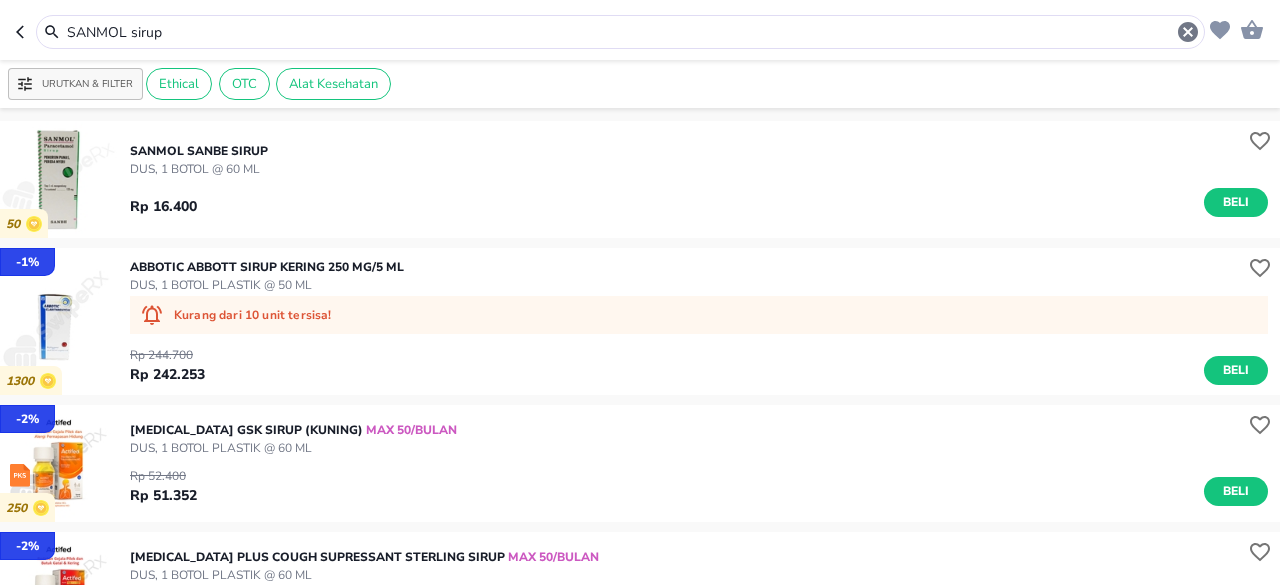 click on "SANMOL sirup" at bounding box center (620, 32) 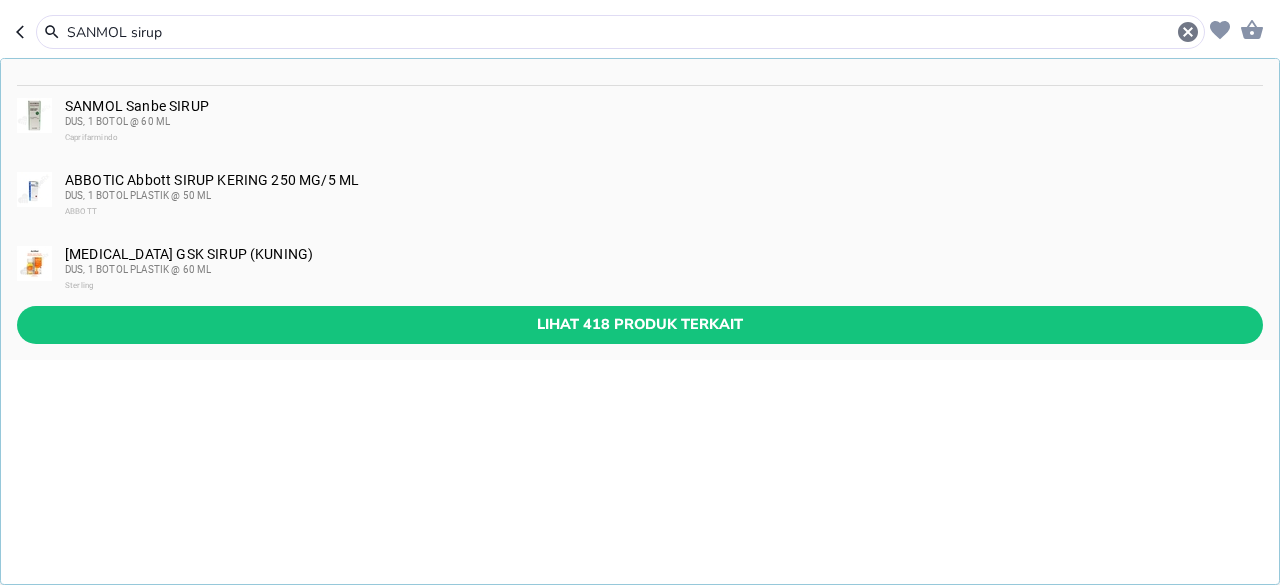 click 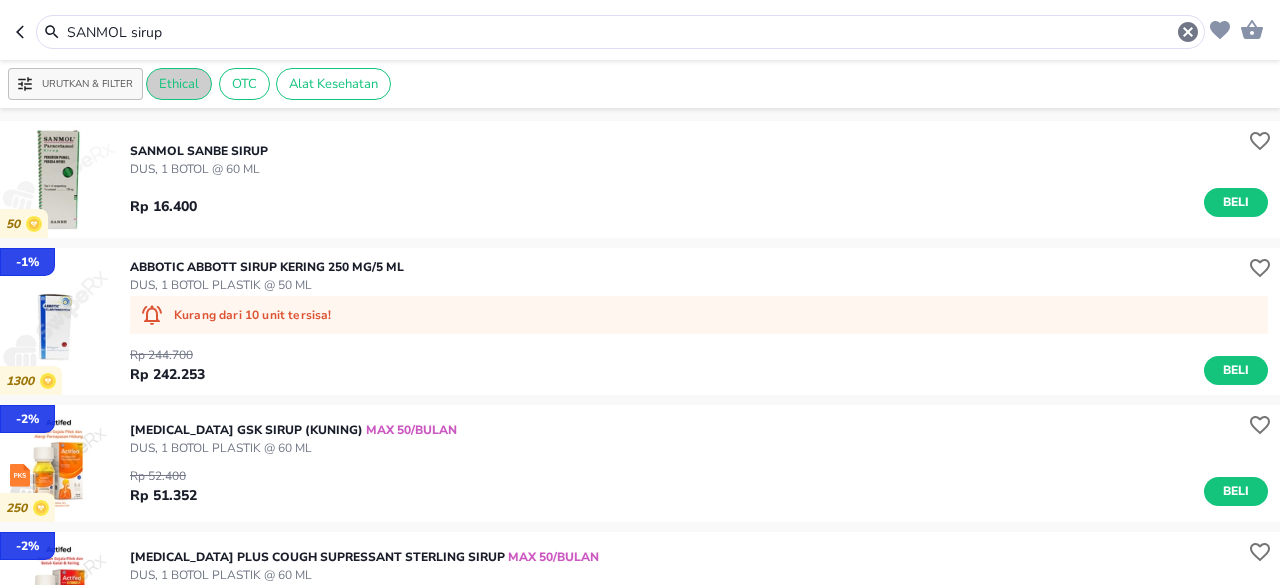 type 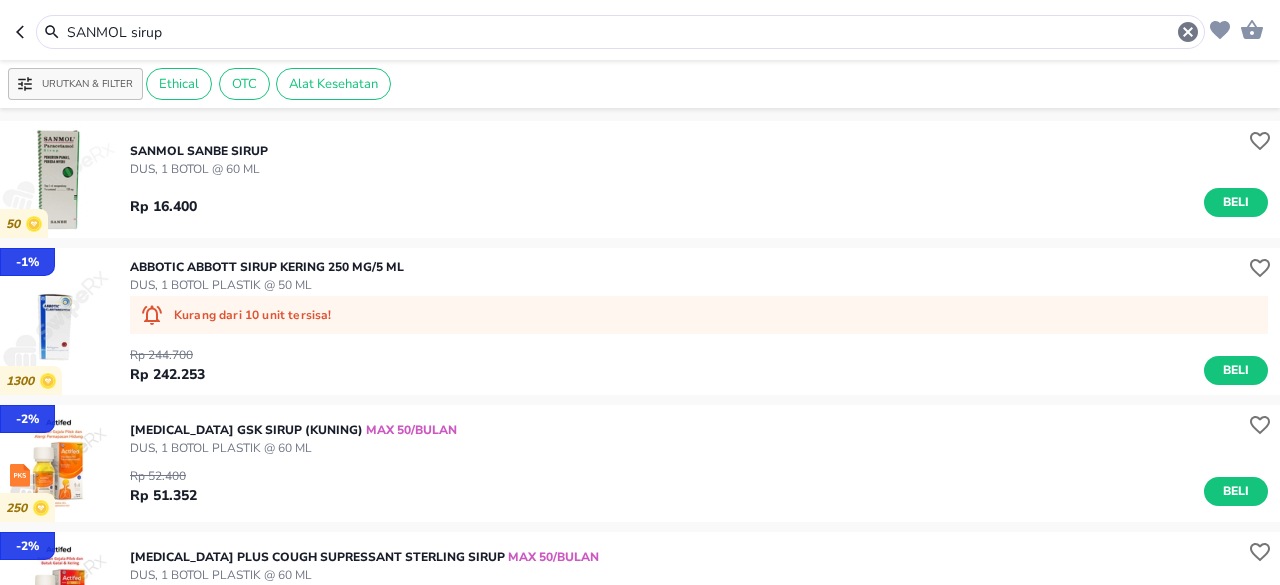 drag, startPoint x: 310, startPoint y: 31, endPoint x: 0, endPoint y: 20, distance: 310.1951 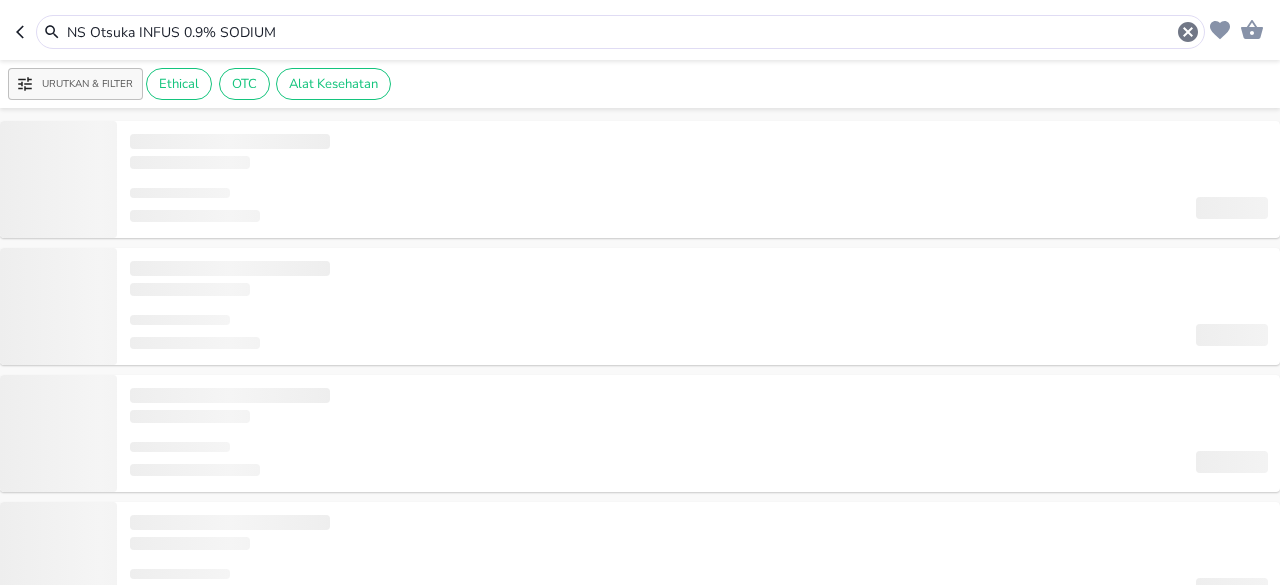 click on "NS Otsuka INFUS 0.9% SODIUM" at bounding box center [620, 32] 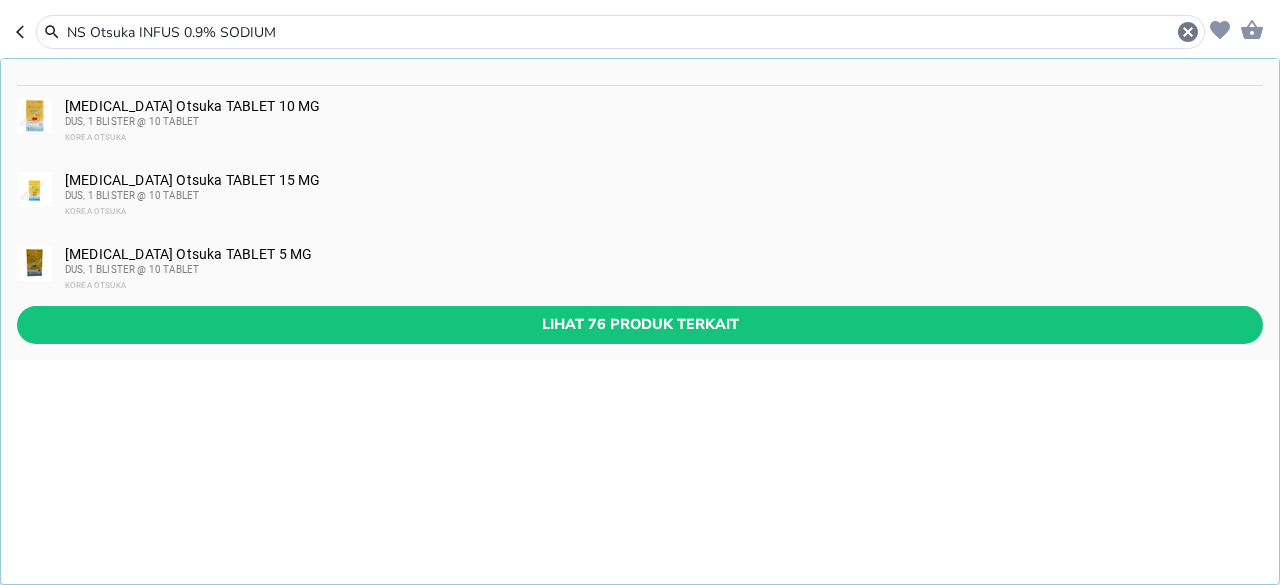 click on "NS Otsuka INFUS 0.9% SODIUM" at bounding box center [620, 32] 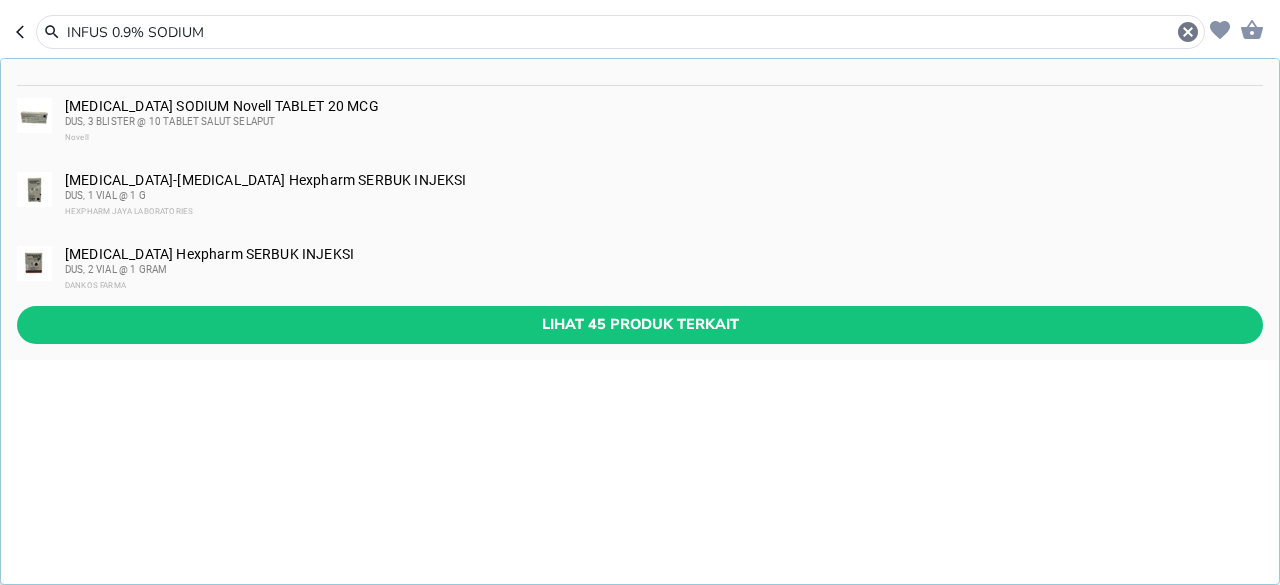 type on "INFUS 0.9% SODIUM" 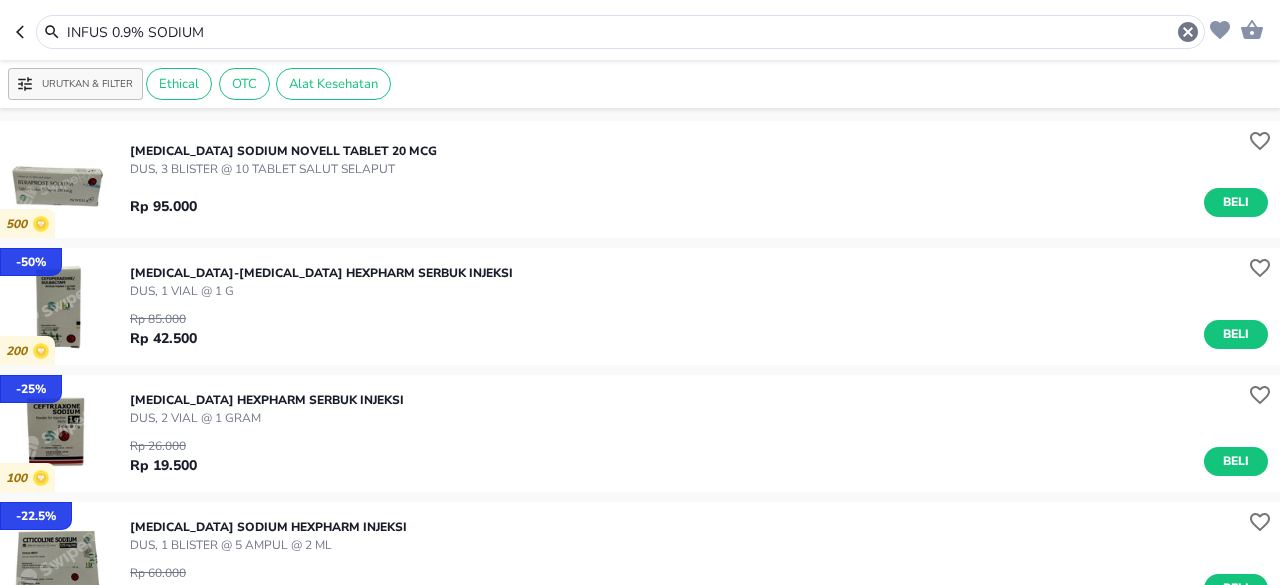 drag, startPoint x: 236, startPoint y: 27, endPoint x: 0, endPoint y: -2, distance: 237.7751 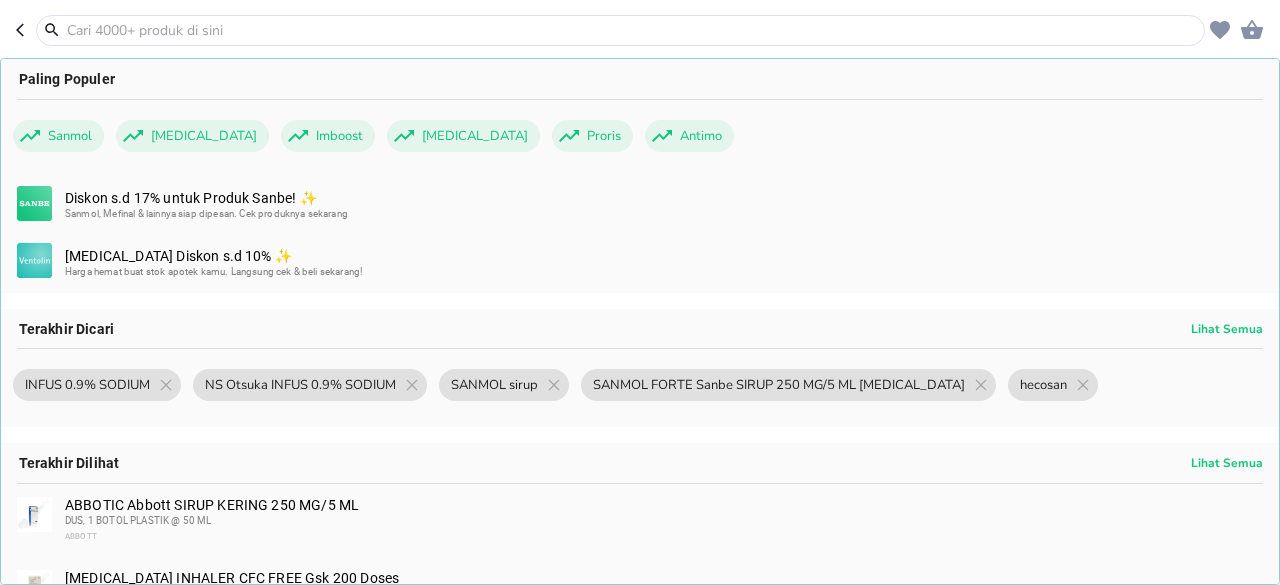 paste on "NS Otsuka INFUS 0.9% SODIUM" 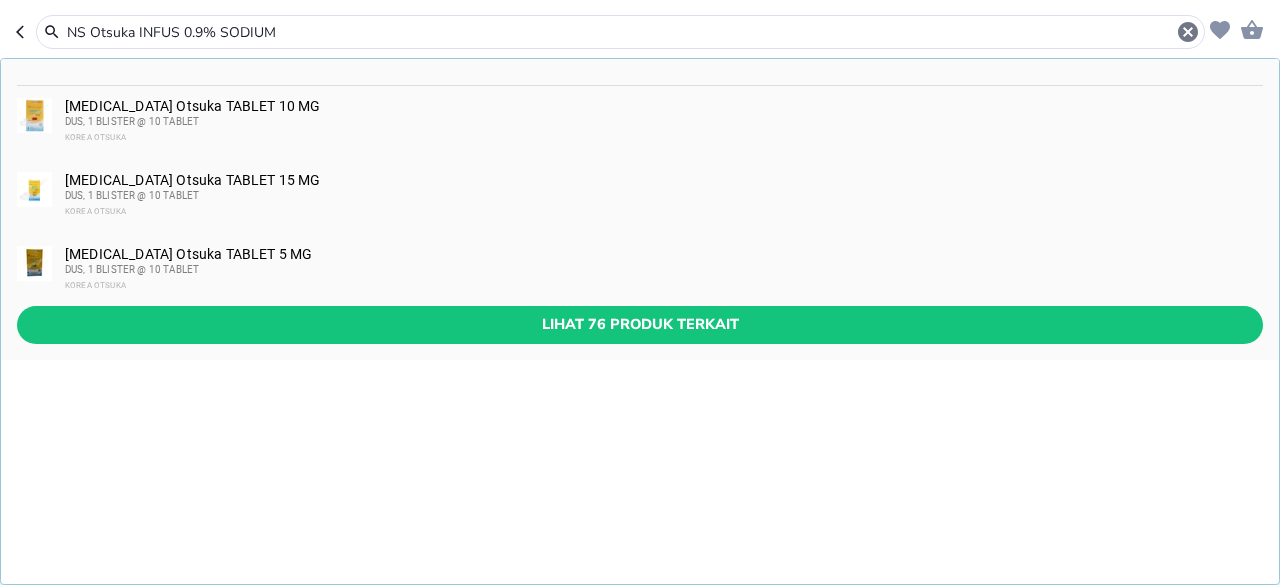 click on "NS Otsuka INFUS 0.9% SODIUM" at bounding box center (620, 32) 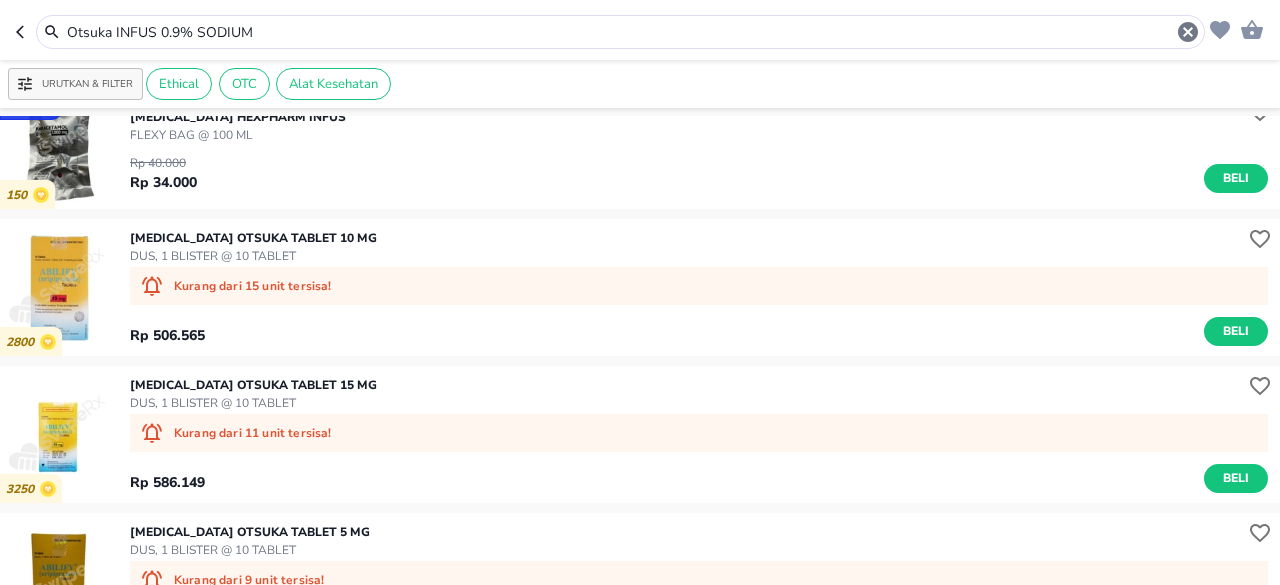 scroll, scrollTop: 0, scrollLeft: 0, axis: both 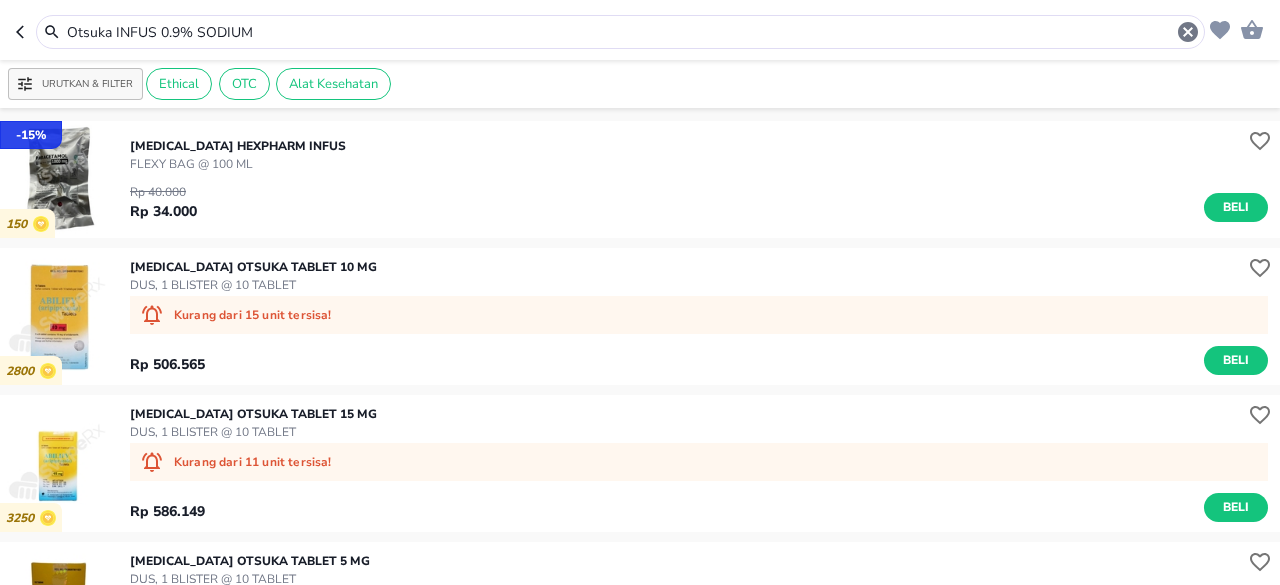 drag, startPoint x: 263, startPoint y: 32, endPoint x: 194, endPoint y: 28, distance: 69.115845 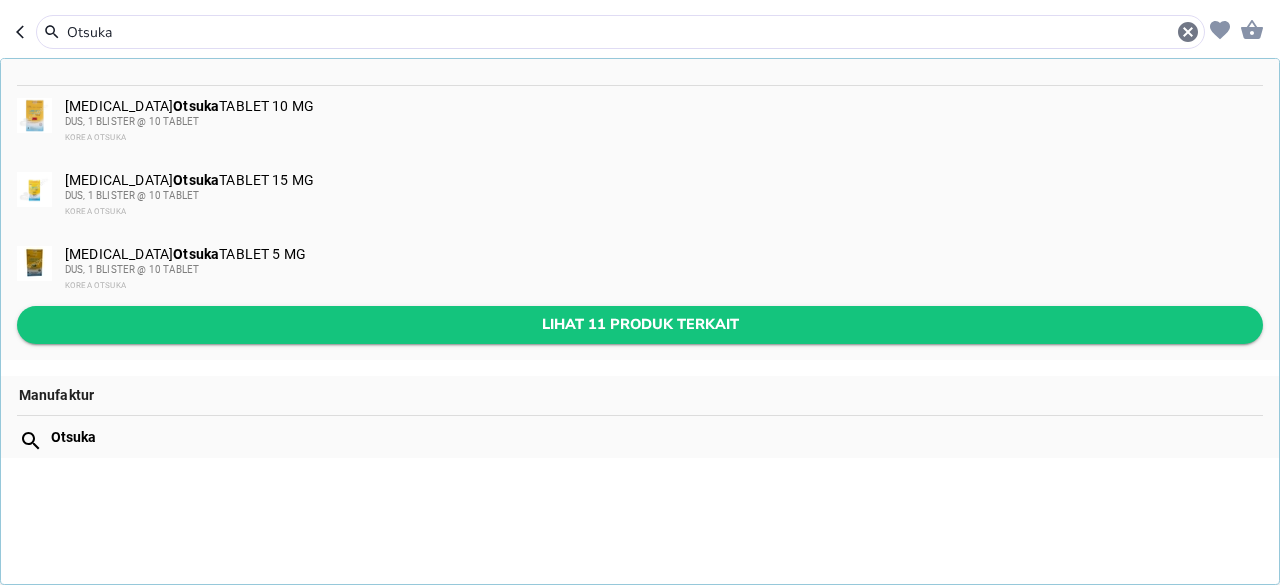click on "Lihat 11 produk terkait" at bounding box center [640, 324] 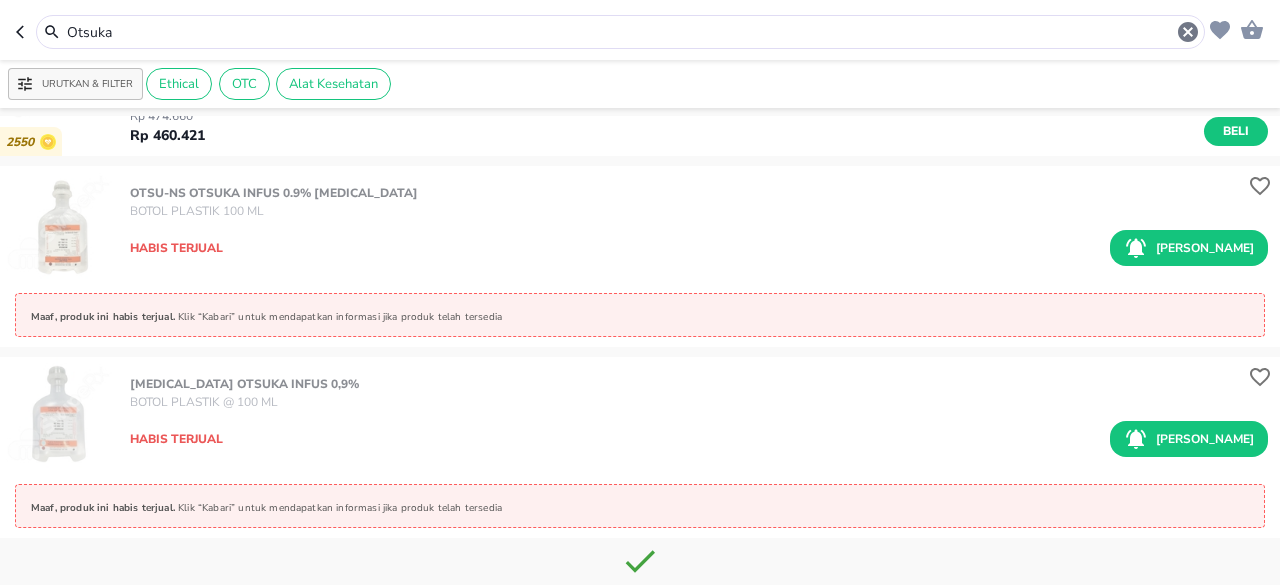 scroll, scrollTop: 1300, scrollLeft: 0, axis: vertical 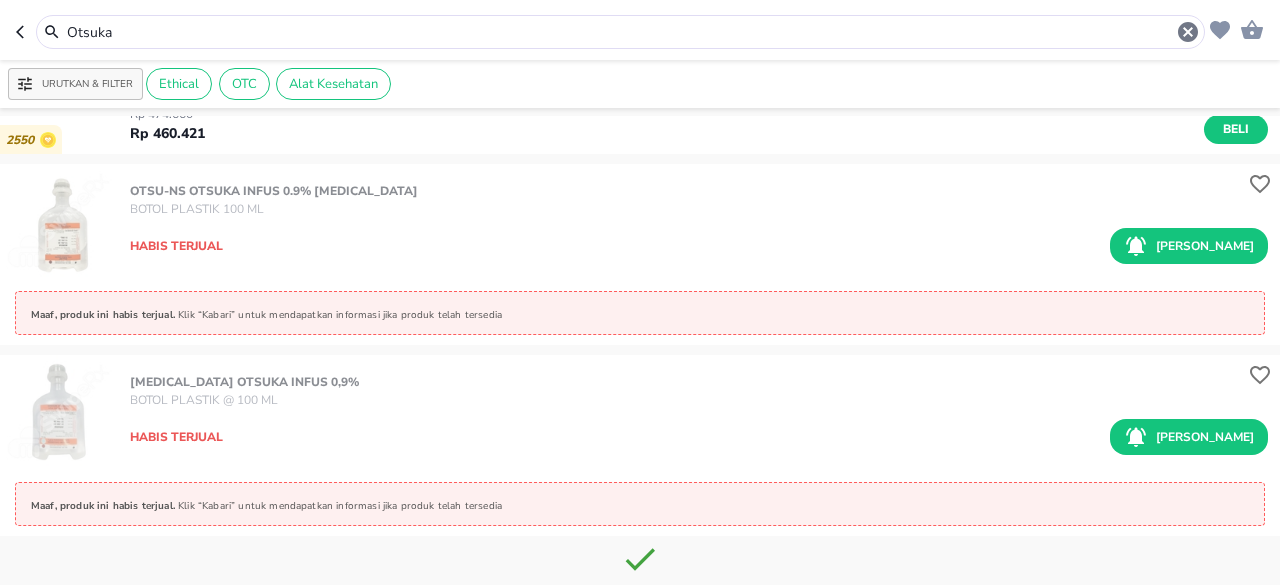 click on "Otsuka" at bounding box center (620, 32) 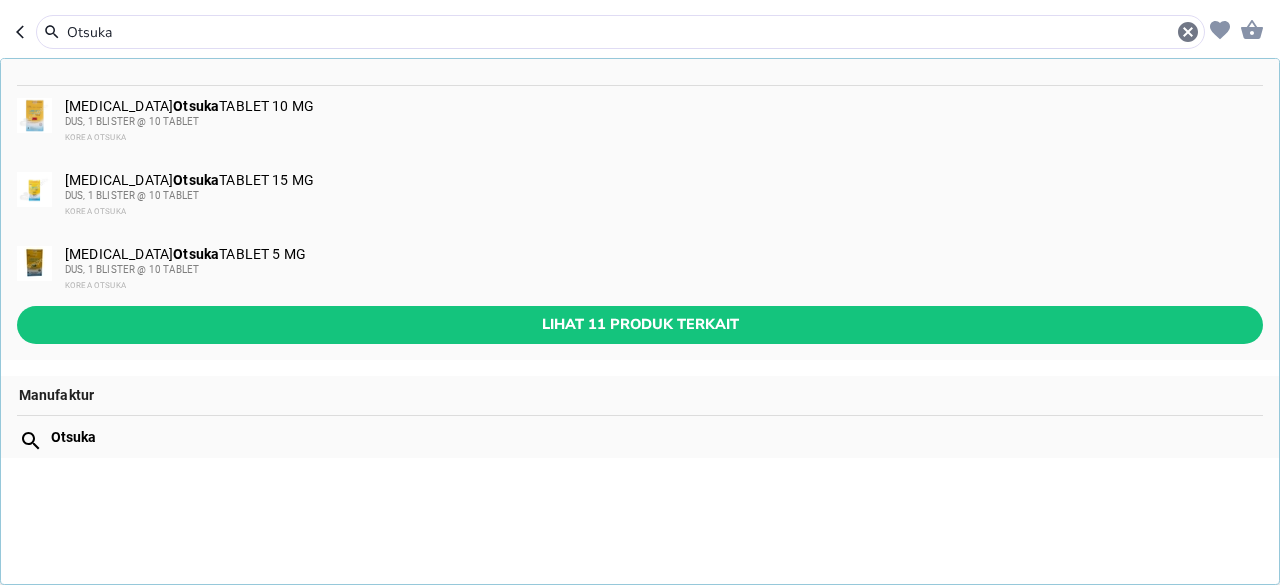 click on "Otsuka" at bounding box center (620, 32) 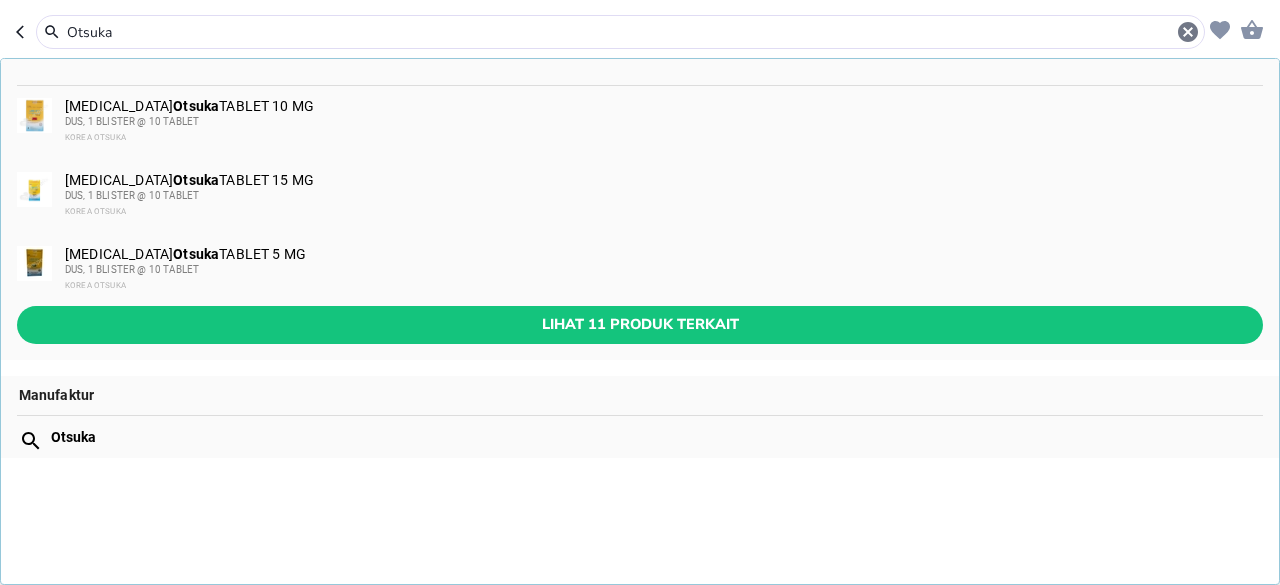 click on "Otsuka" at bounding box center (620, 32) 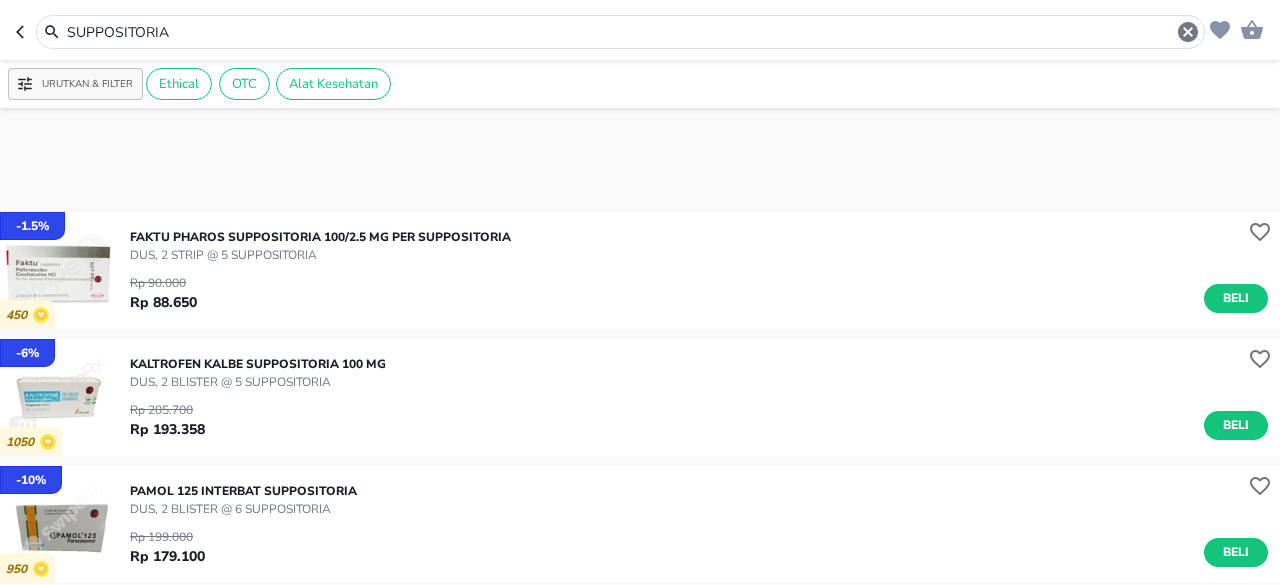 scroll, scrollTop: 116, scrollLeft: 0, axis: vertical 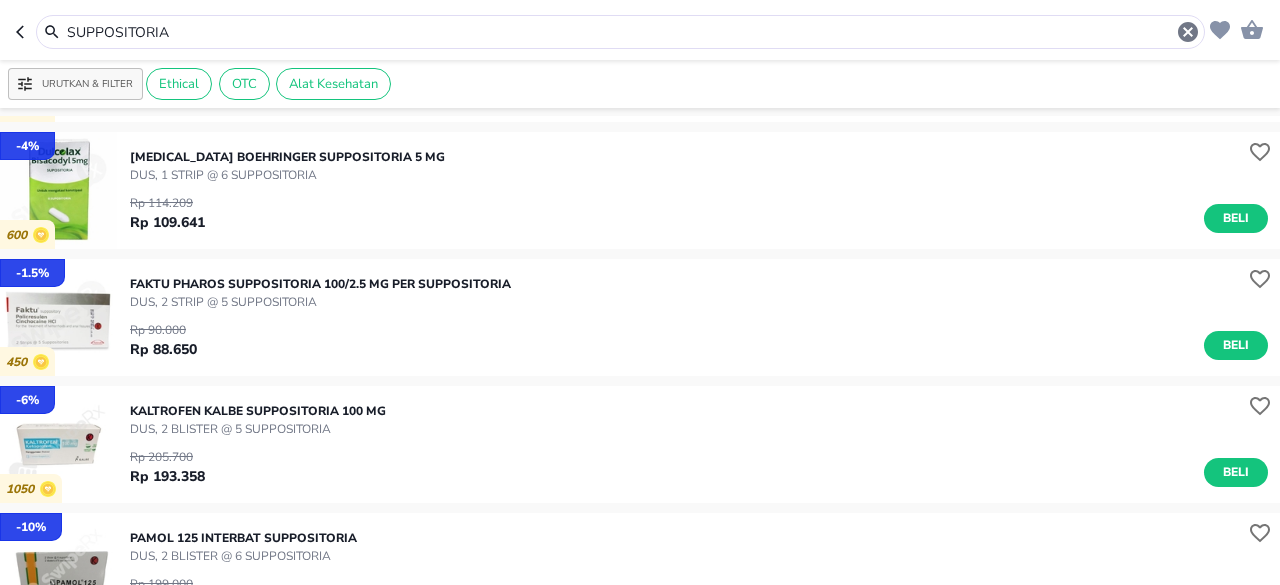 click on "SUPPOSITORIA" at bounding box center (620, 32) 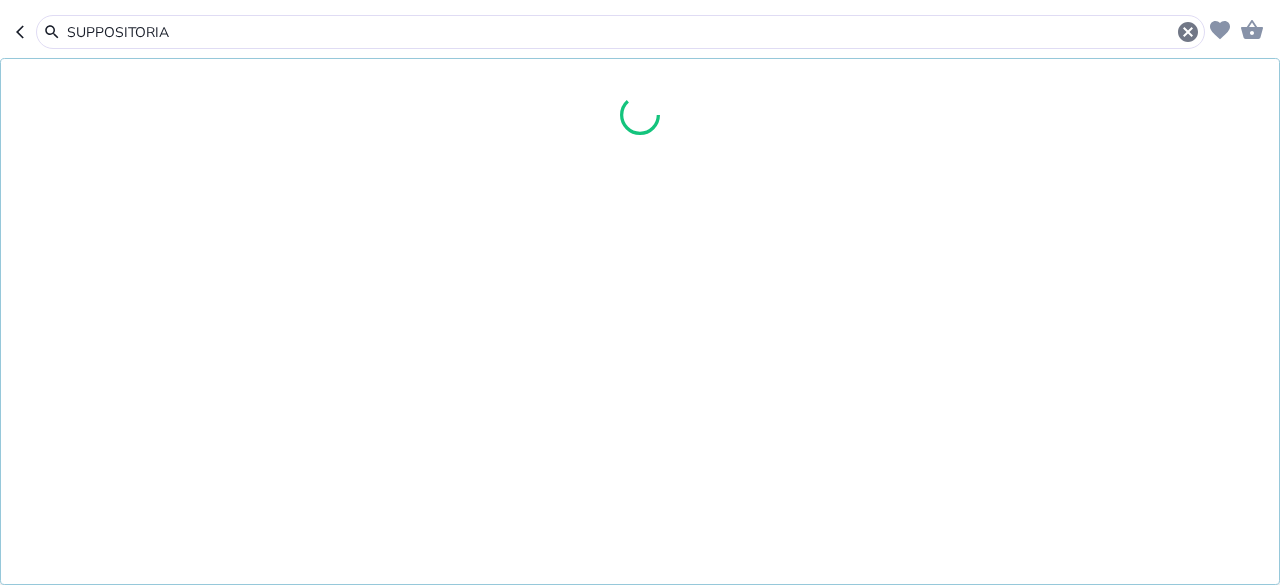 click on "SUPPOSITORIA" at bounding box center [620, 32] 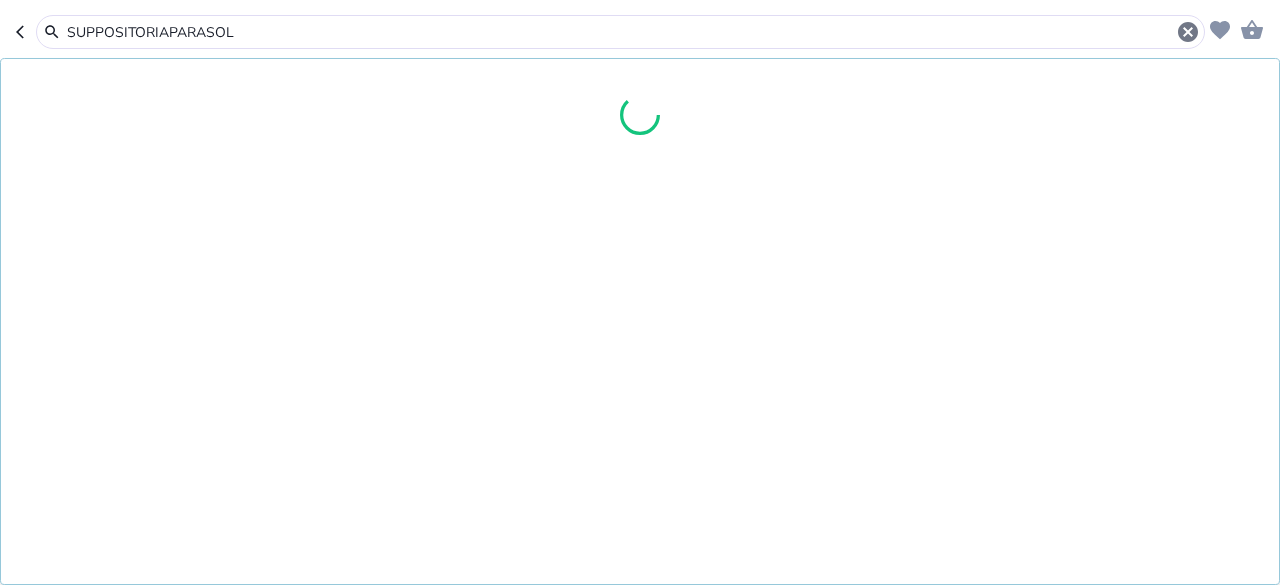 drag, startPoint x: 251, startPoint y: 27, endPoint x: 0, endPoint y: -25, distance: 256.32986 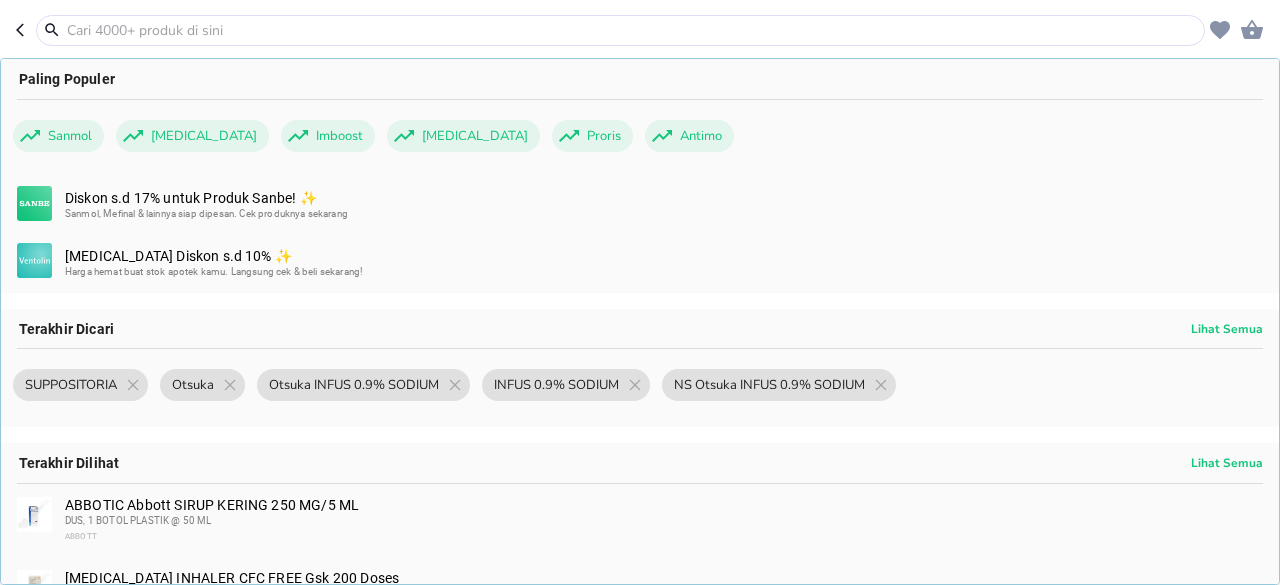 paste on "PARASOL" 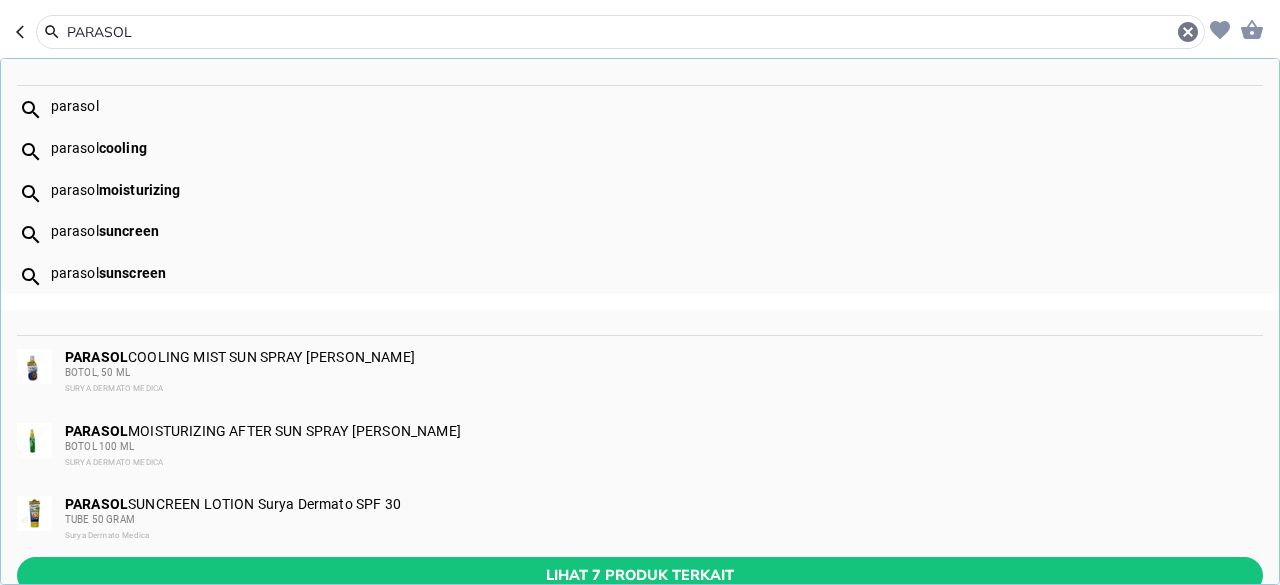 type on "PARASOL" 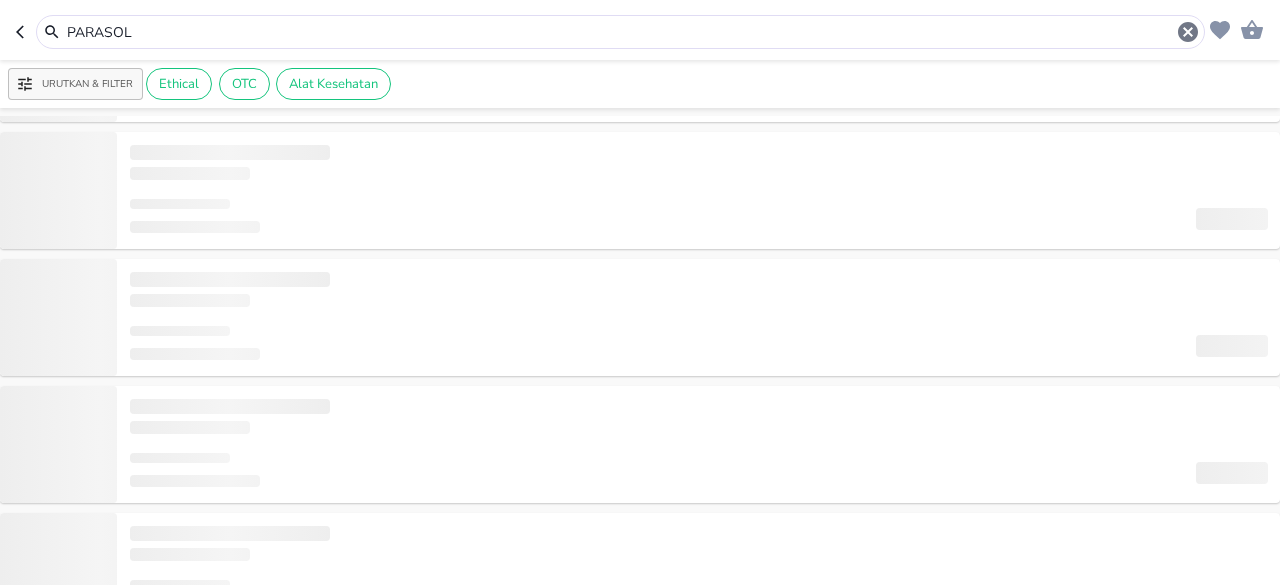click on "PARASOL" at bounding box center [620, 32] 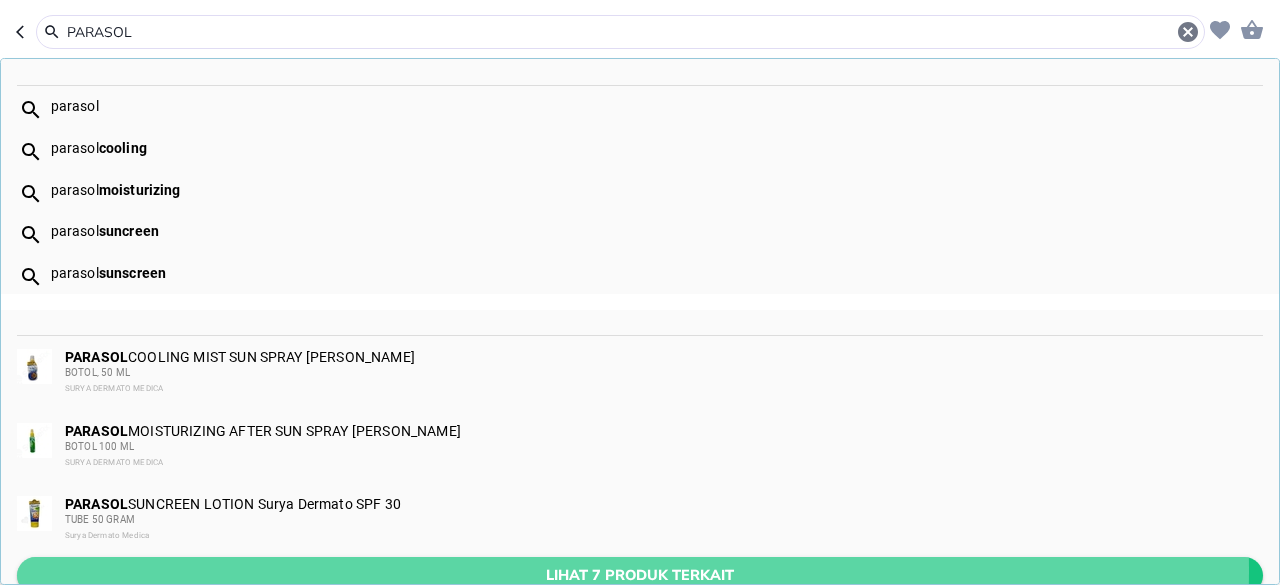 click on "Lihat 7 produk terkait" at bounding box center [640, 575] 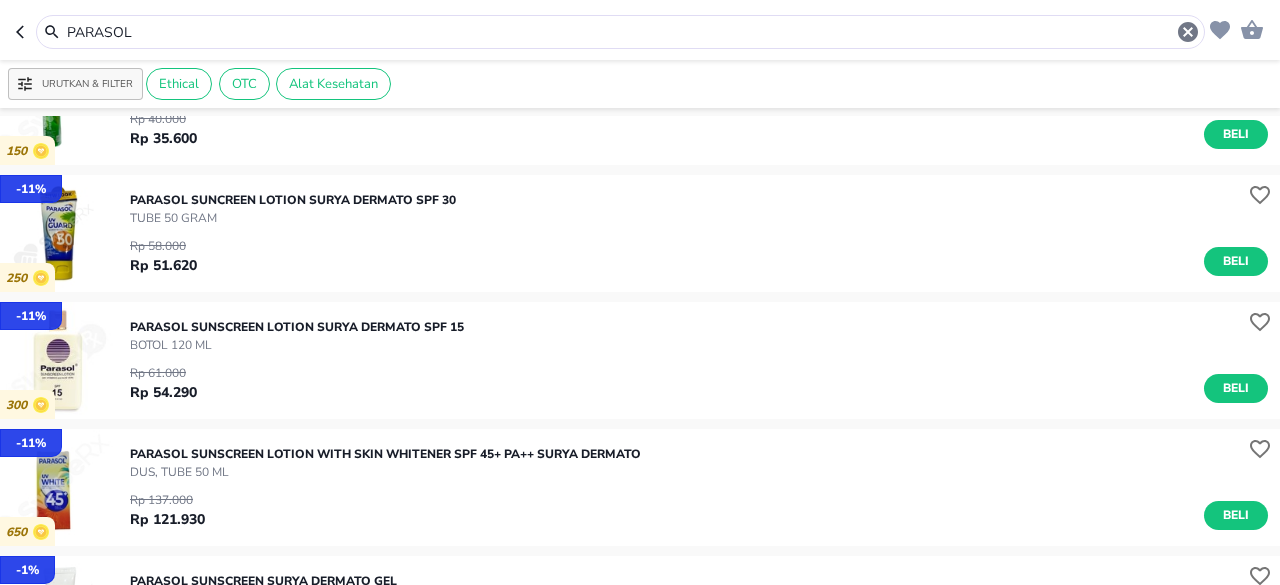scroll, scrollTop: 100, scrollLeft: 0, axis: vertical 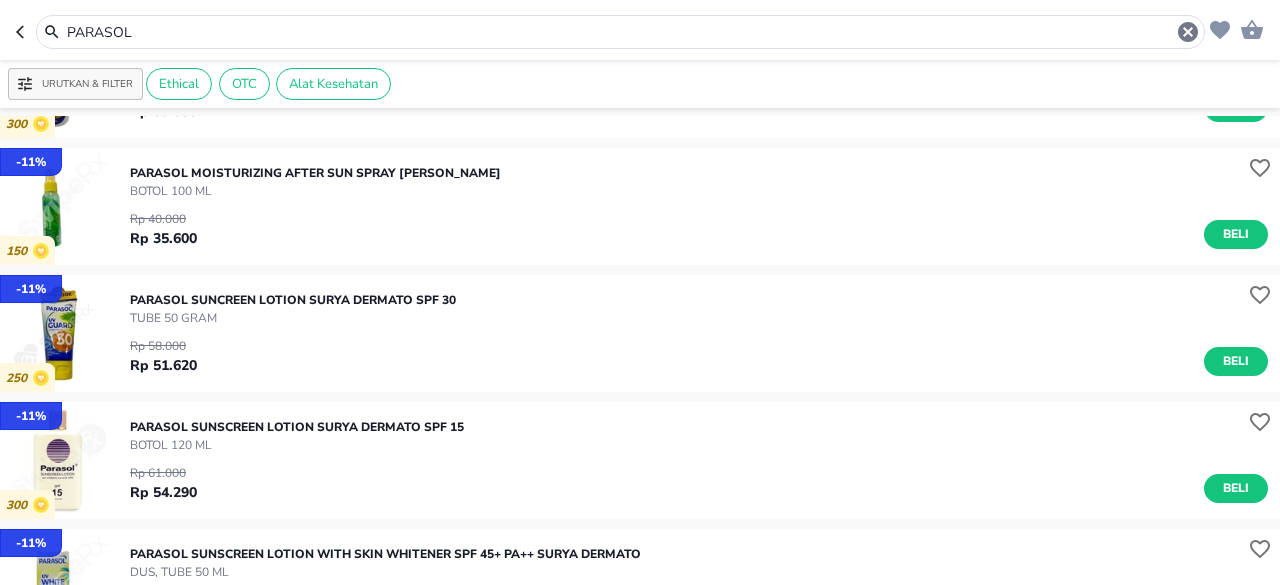 drag, startPoint x: 166, startPoint y: 33, endPoint x: 0, endPoint y: -54, distance: 187.41664 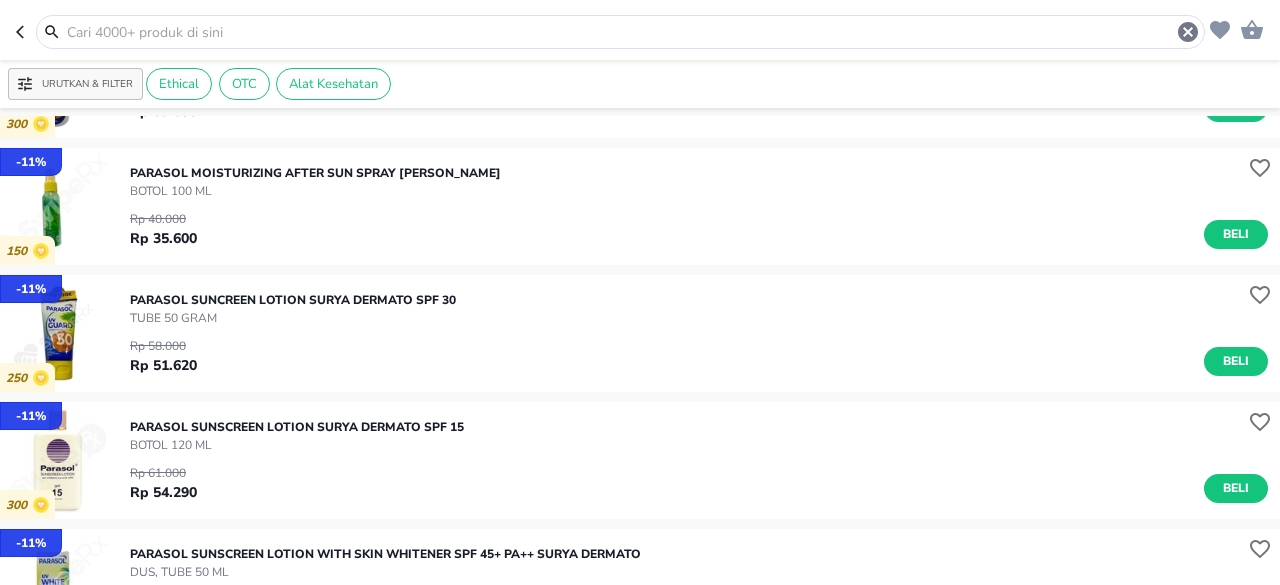 paste on "[MEDICAL_DATA]" 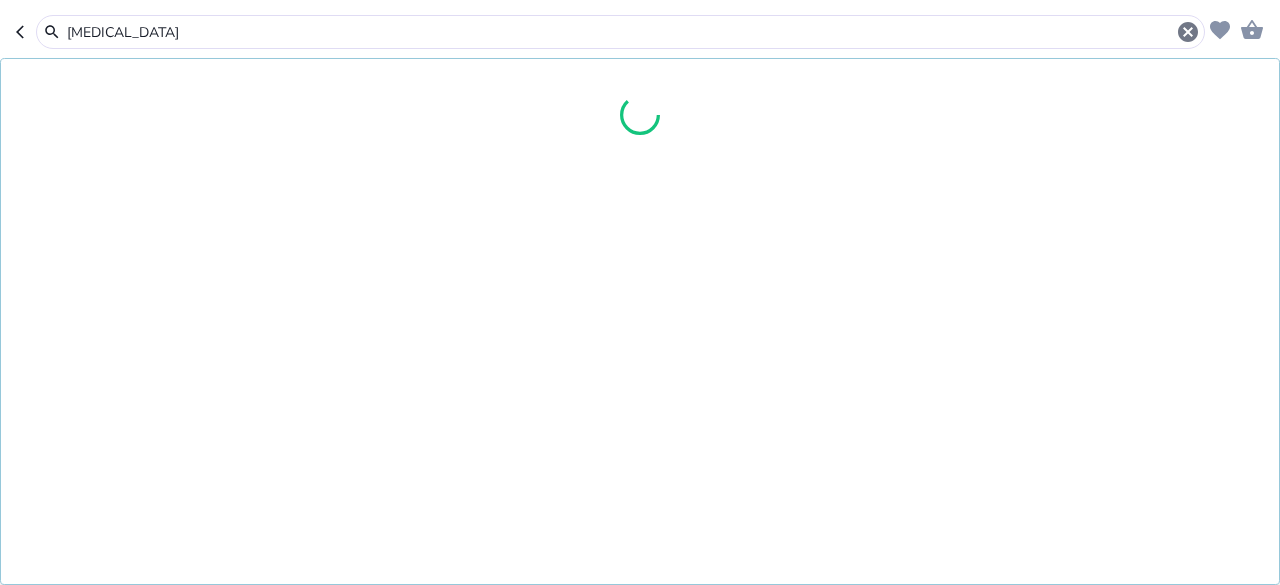 type on "[MEDICAL_DATA]" 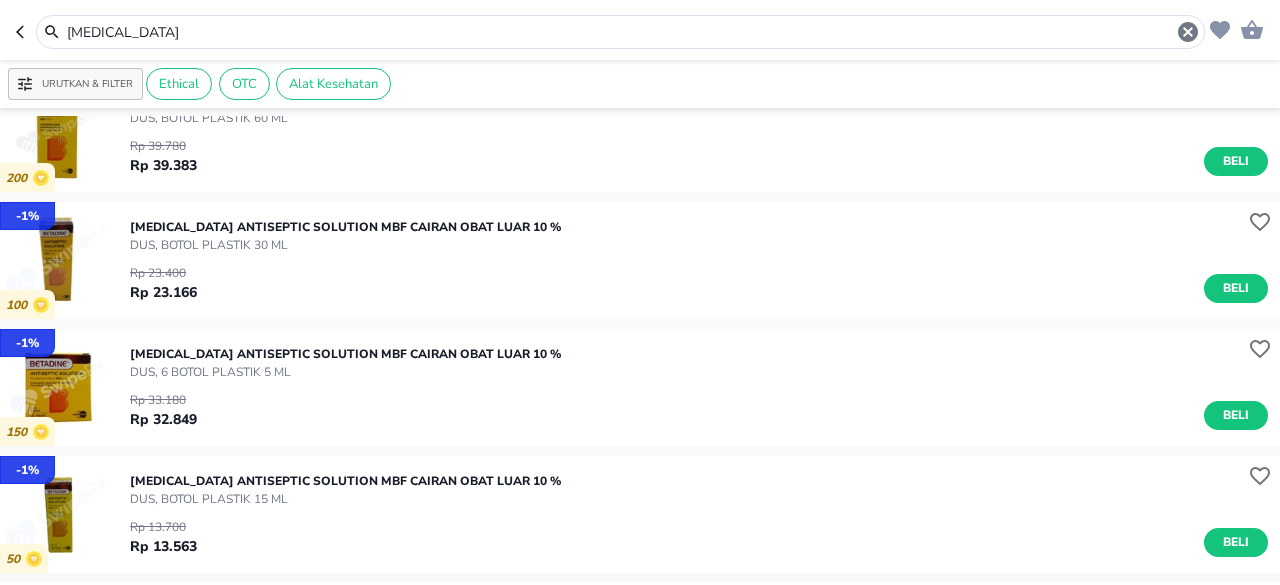 scroll, scrollTop: 0, scrollLeft: 0, axis: both 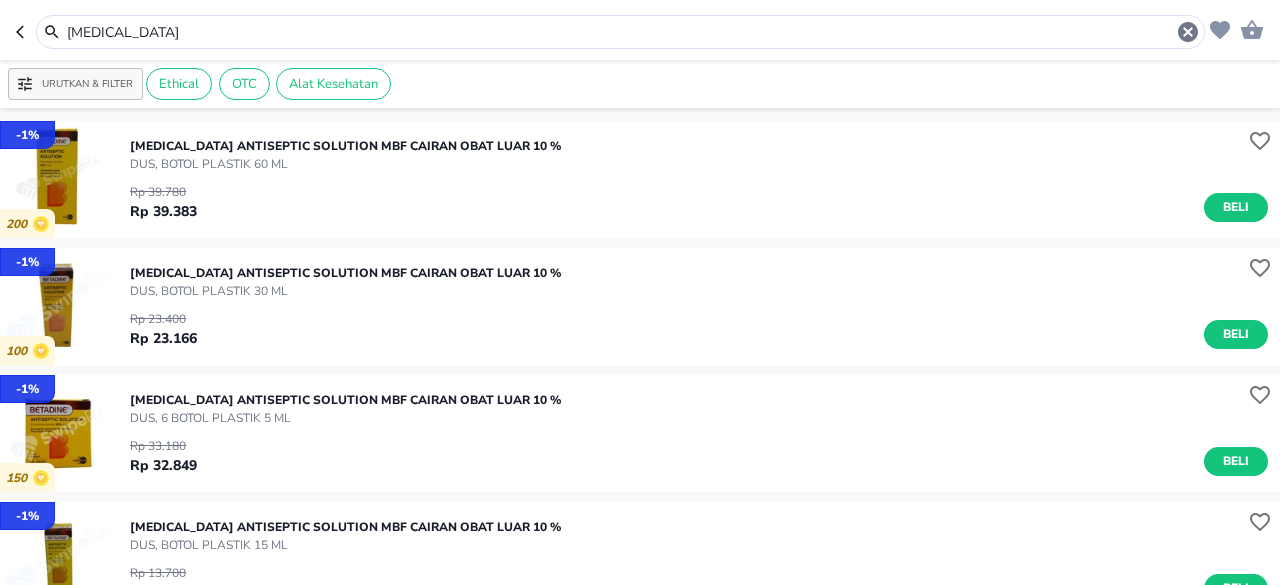 click on "Rp 39.780 Rp 39.383 Beli" at bounding box center [699, 197] 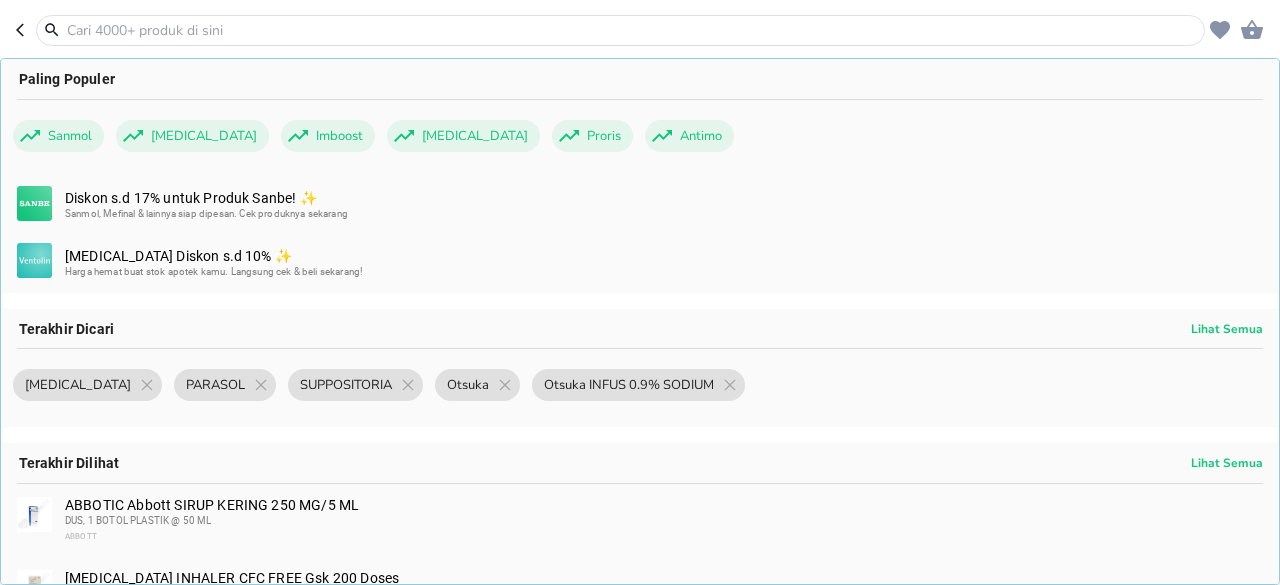 paste on "[MEDICAL_DATA]" 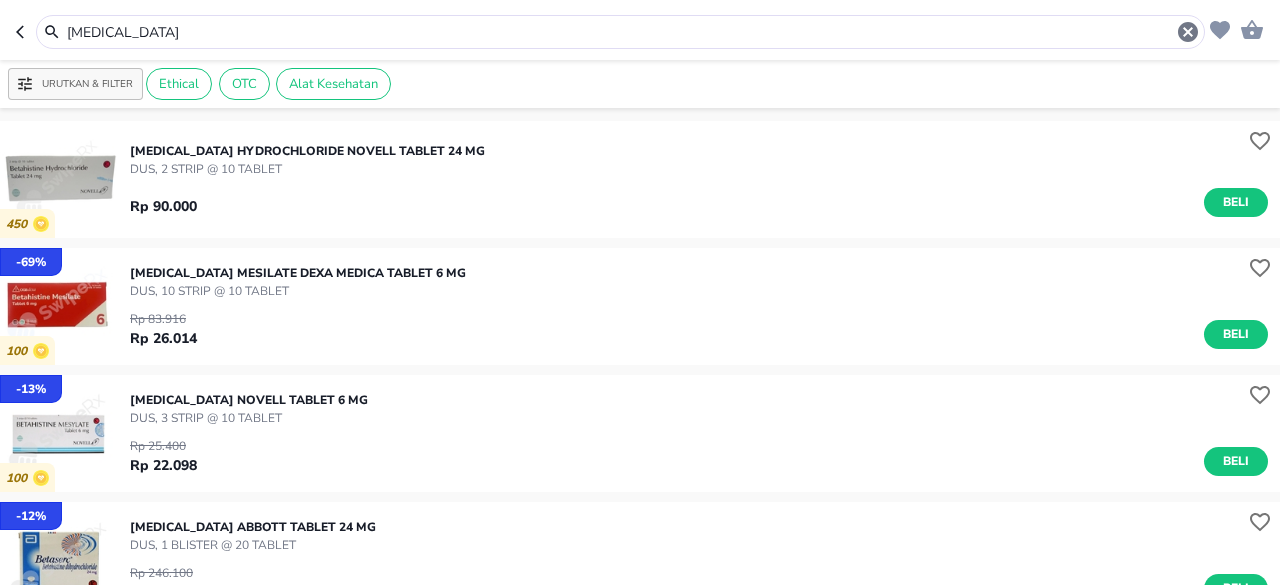 drag, startPoint x: 92, startPoint y: 21, endPoint x: 0, endPoint y: 5, distance: 93.38094 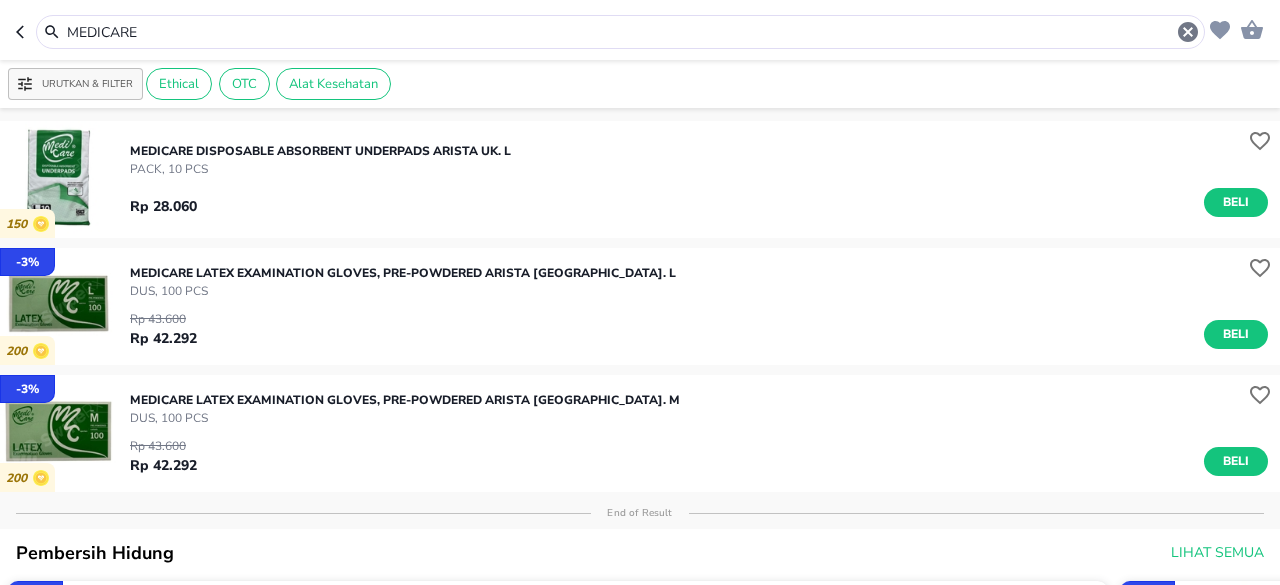 drag, startPoint x: 218, startPoint y: 29, endPoint x: 0, endPoint y: 0, distance: 219.92044 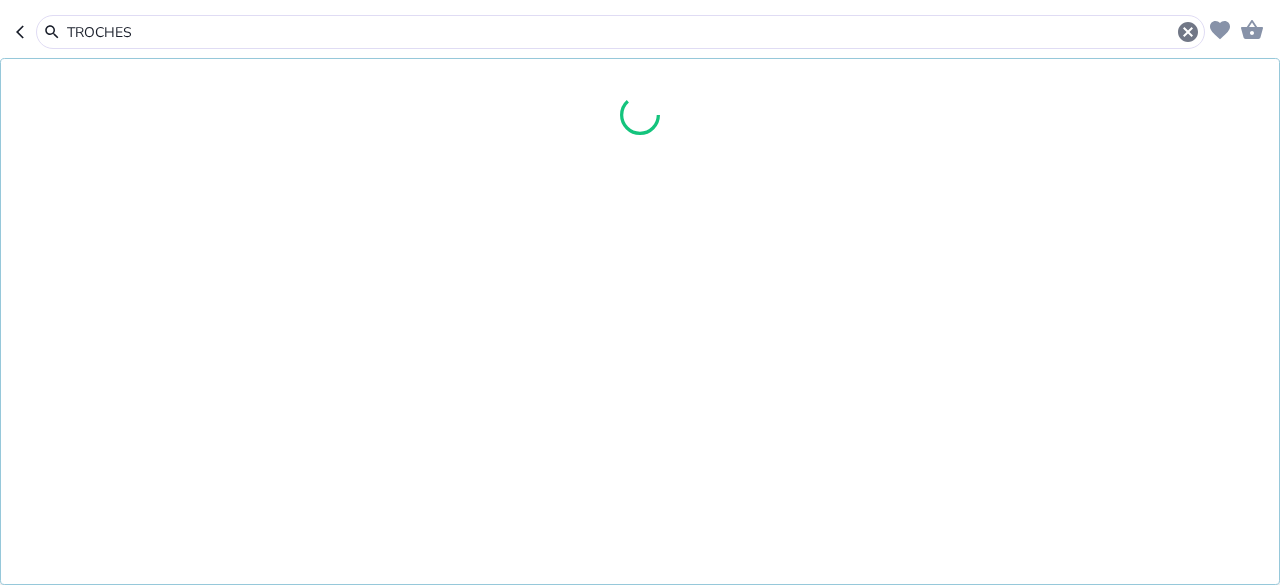 type on "TROCHES" 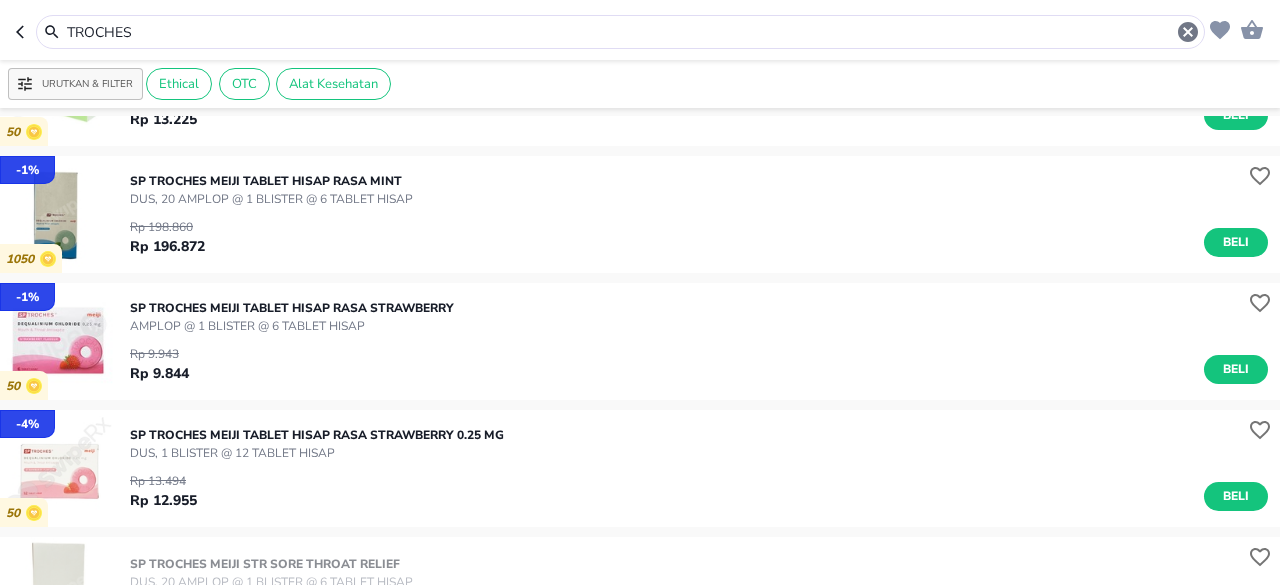 scroll, scrollTop: 700, scrollLeft: 0, axis: vertical 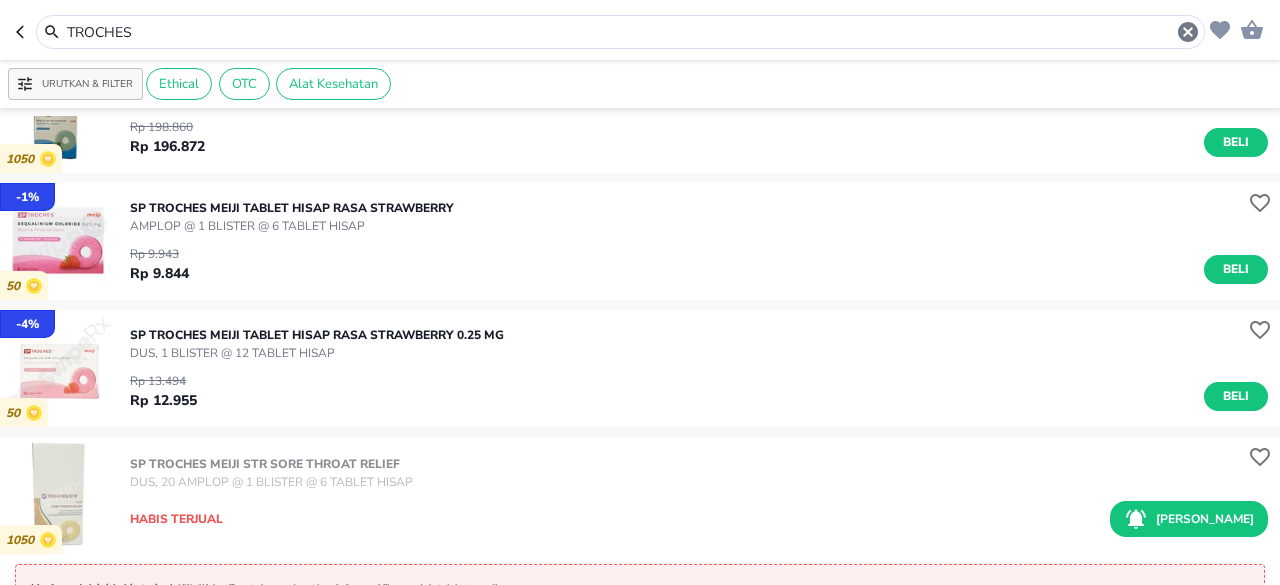 click on "TROCHES" at bounding box center (620, 32) 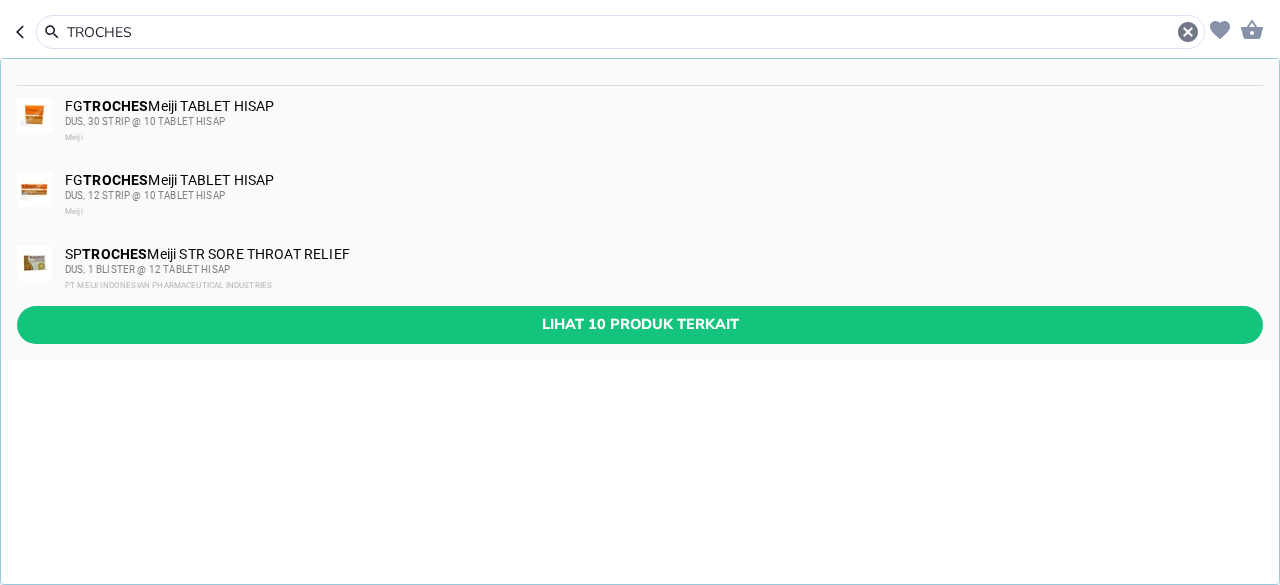 click on "TROCHES" at bounding box center (620, 32) 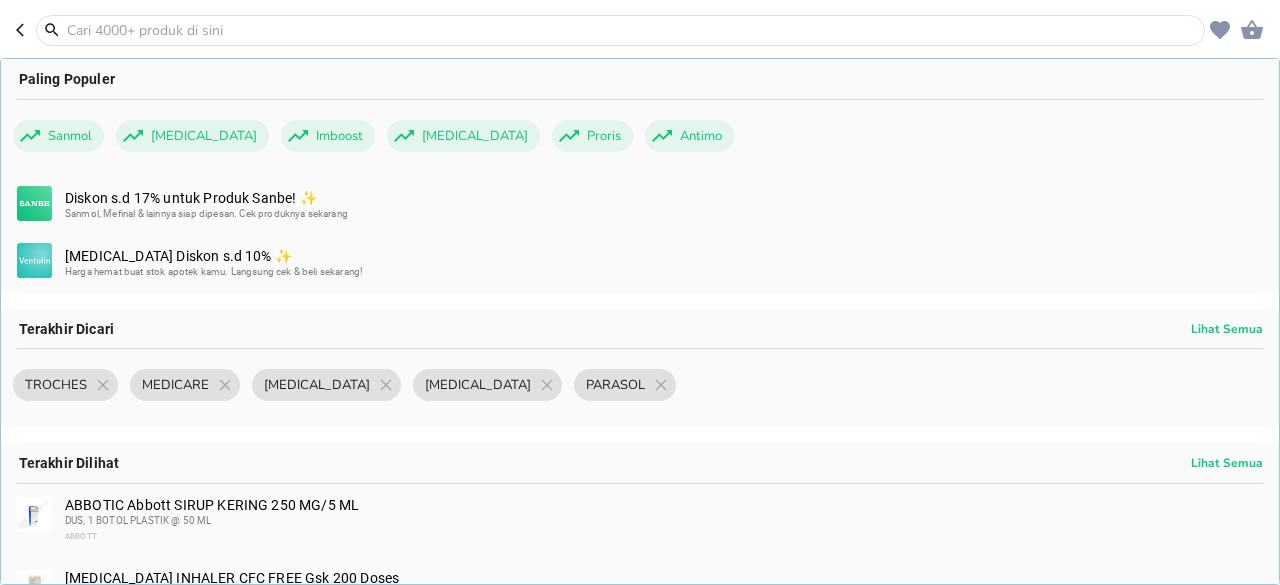 paste on "NU Q-TEN" 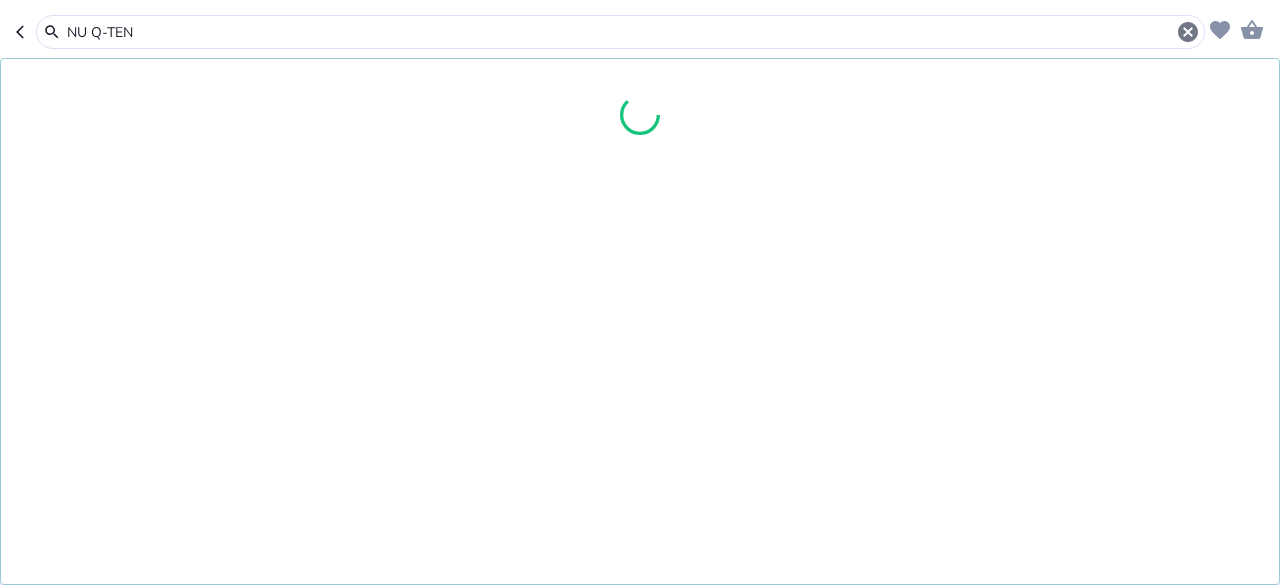 type on "NU Q-TEN" 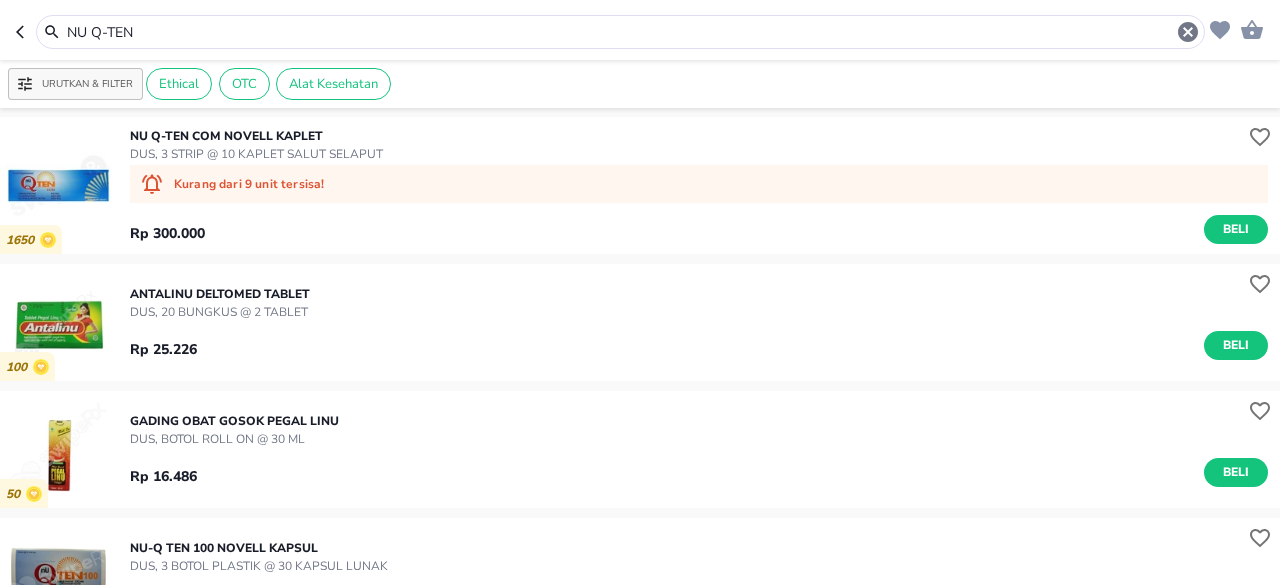 scroll, scrollTop: 0, scrollLeft: 0, axis: both 